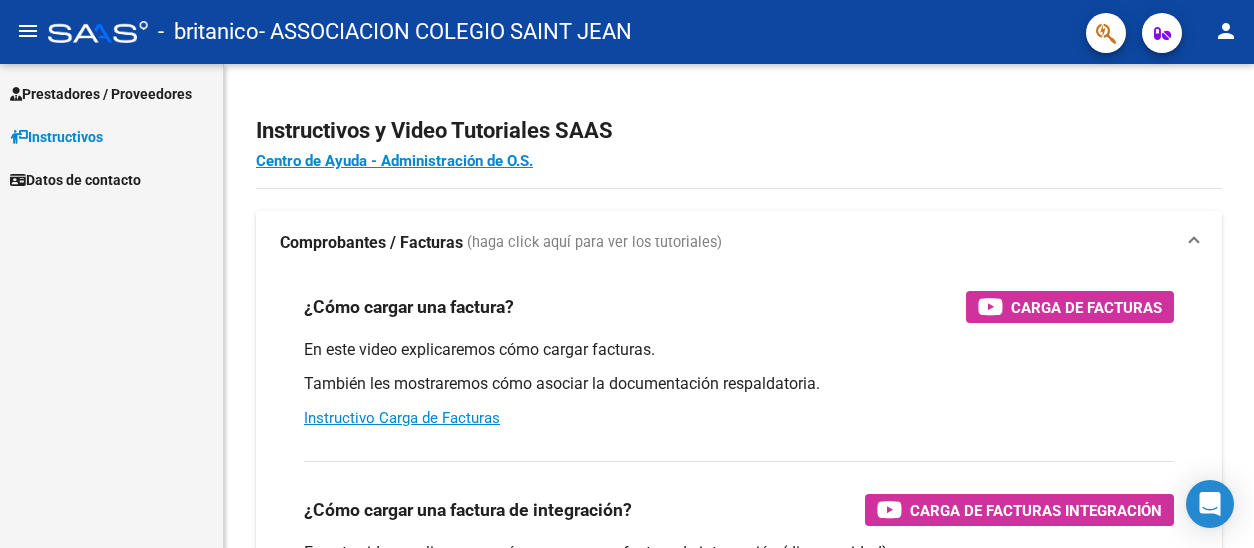 scroll, scrollTop: 0, scrollLeft: 0, axis: both 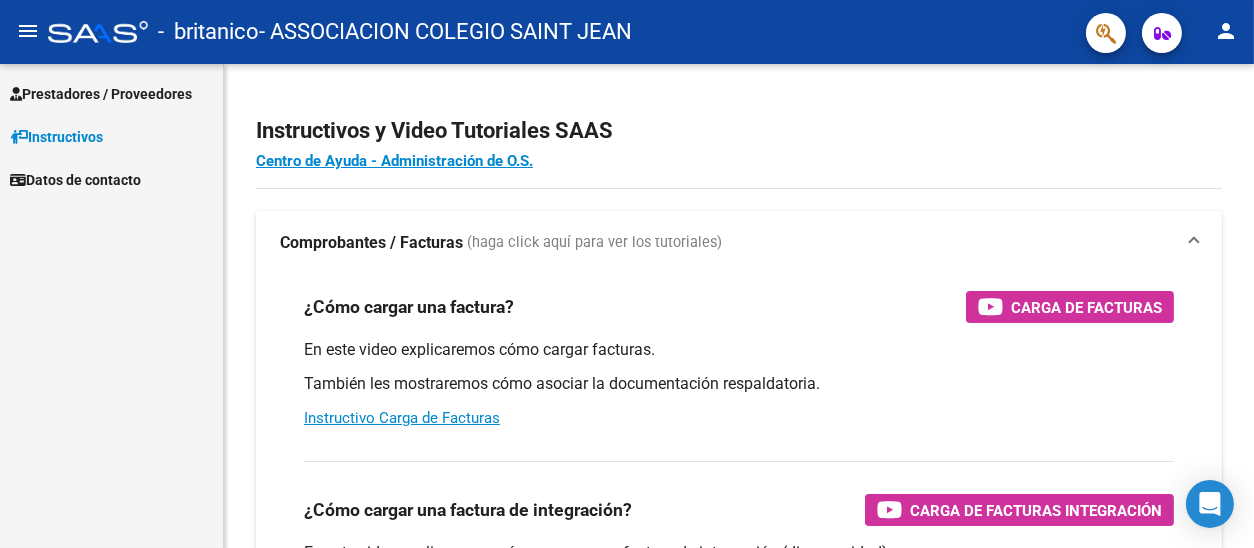 click on "Prestadores / Proveedores" at bounding box center (101, 94) 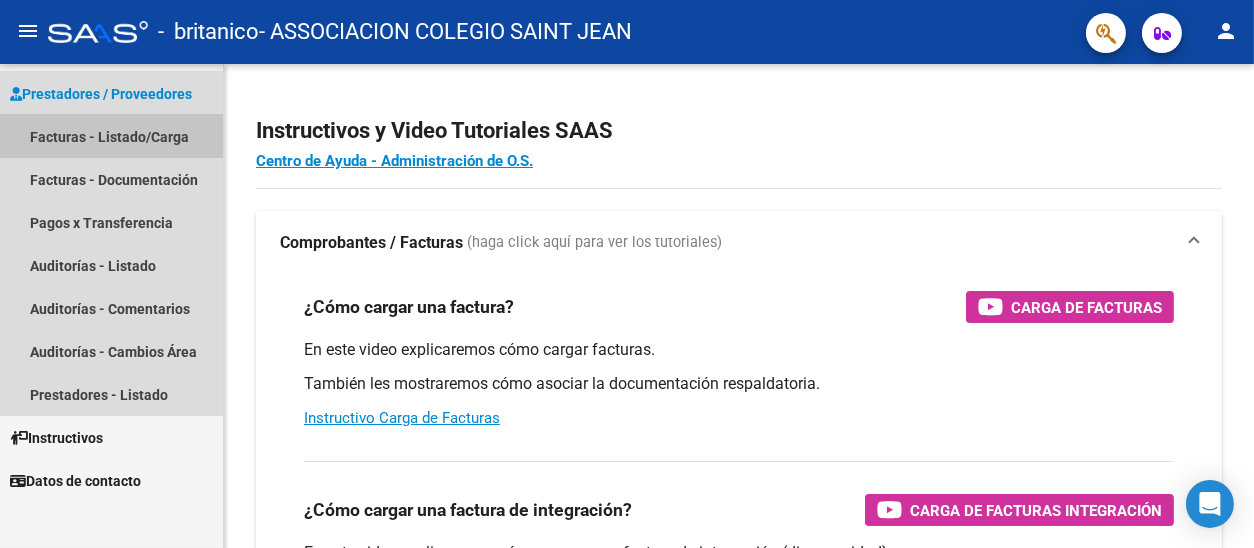 click on "Facturas - Listado/Carga" at bounding box center [111, 136] 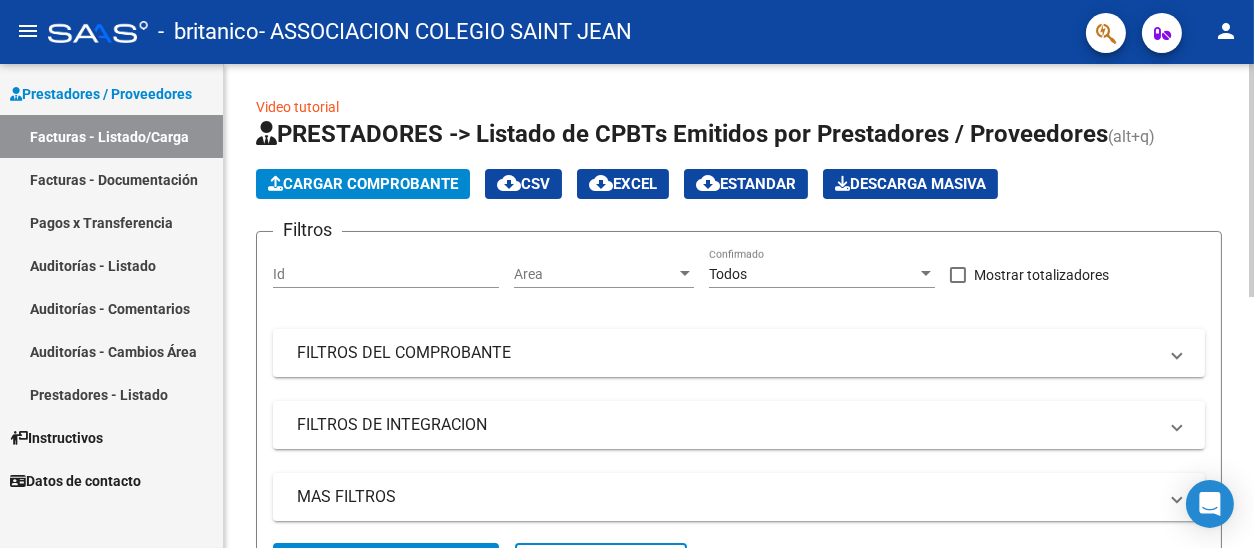 click on "Cargar Comprobante" 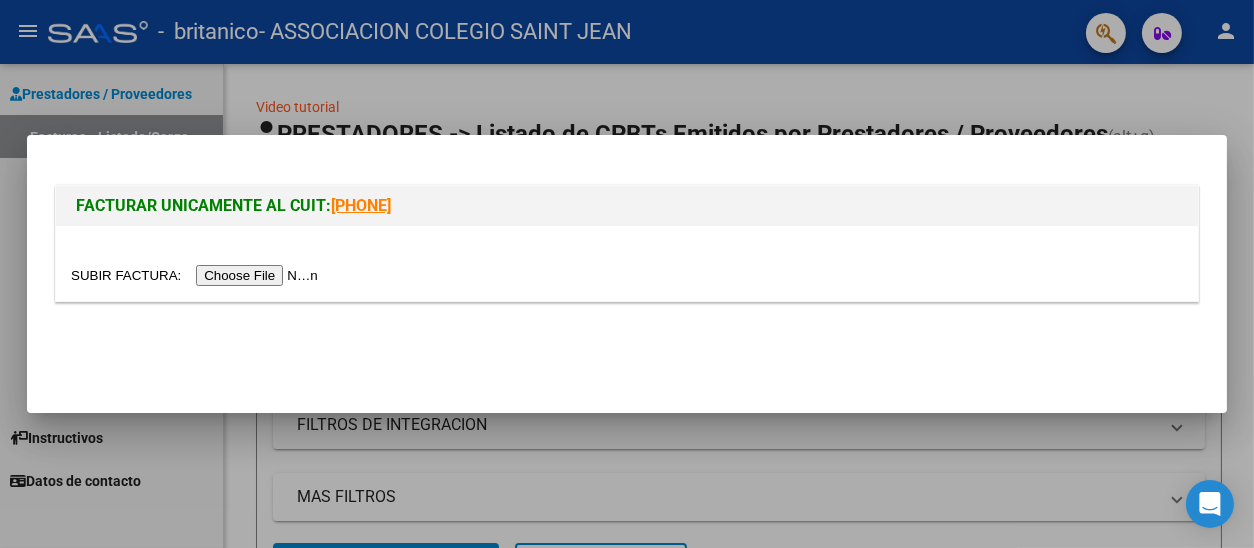 click at bounding box center (197, 275) 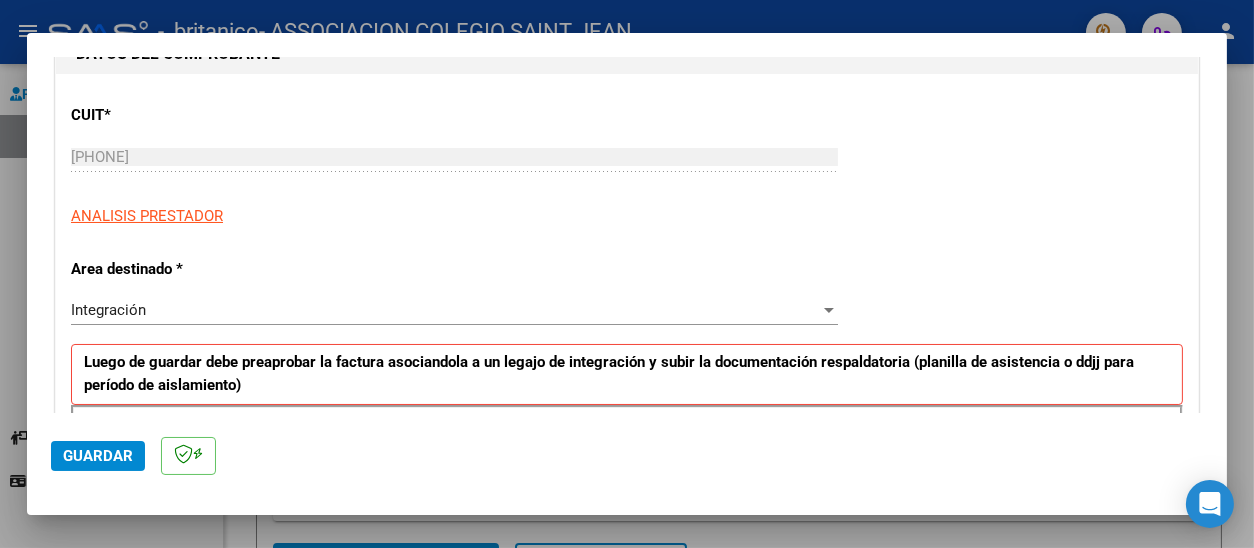 scroll, scrollTop: 400, scrollLeft: 0, axis: vertical 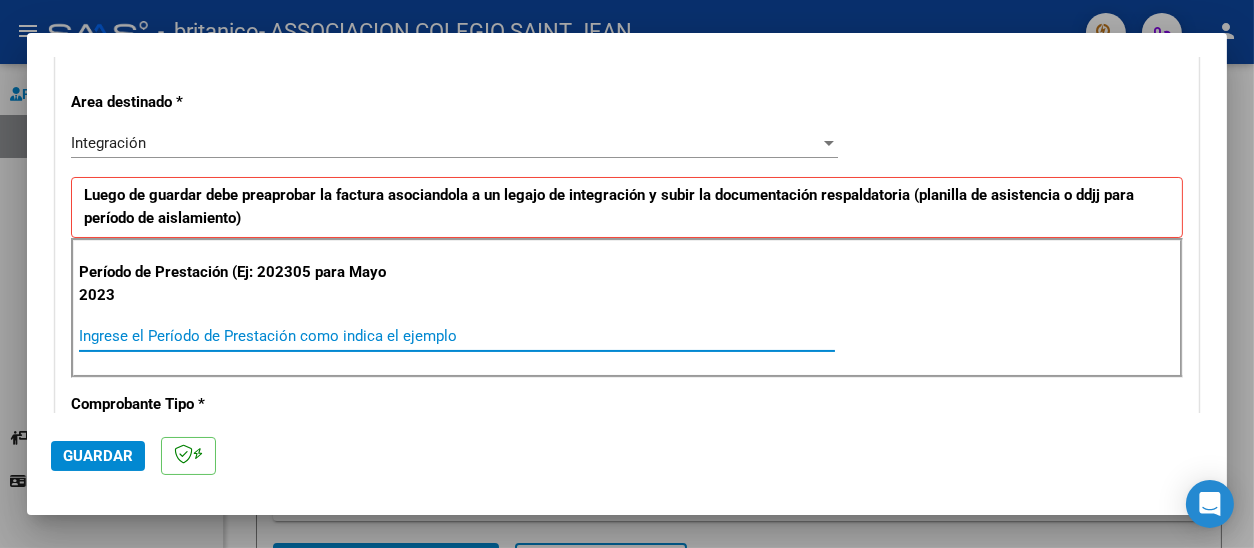 click on "Ingrese el Período de Prestación como indica el ejemplo" at bounding box center (457, 336) 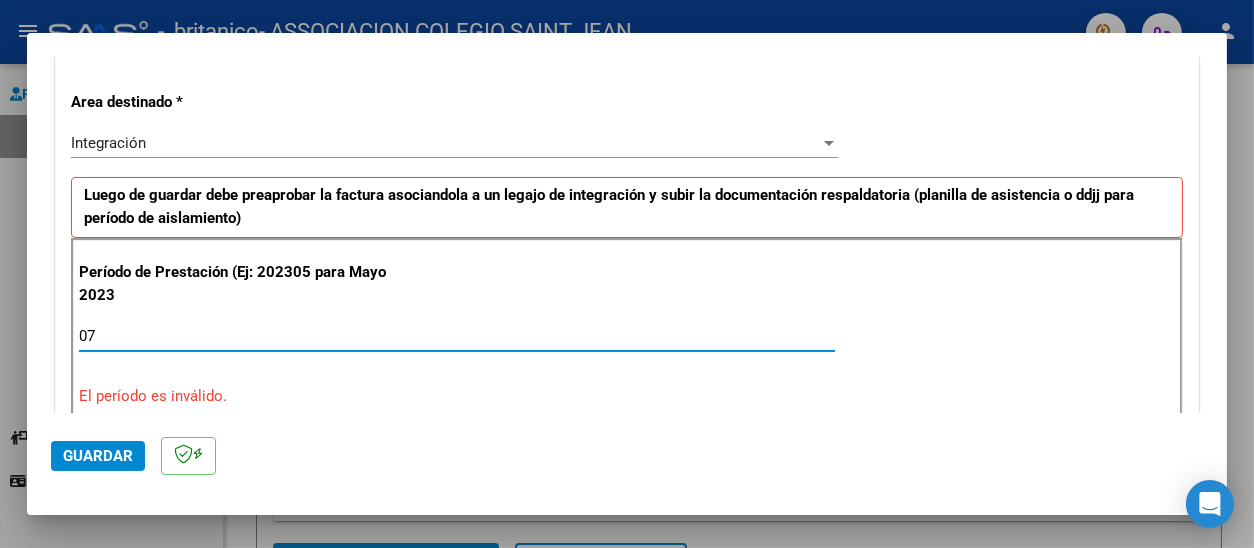 type on "0" 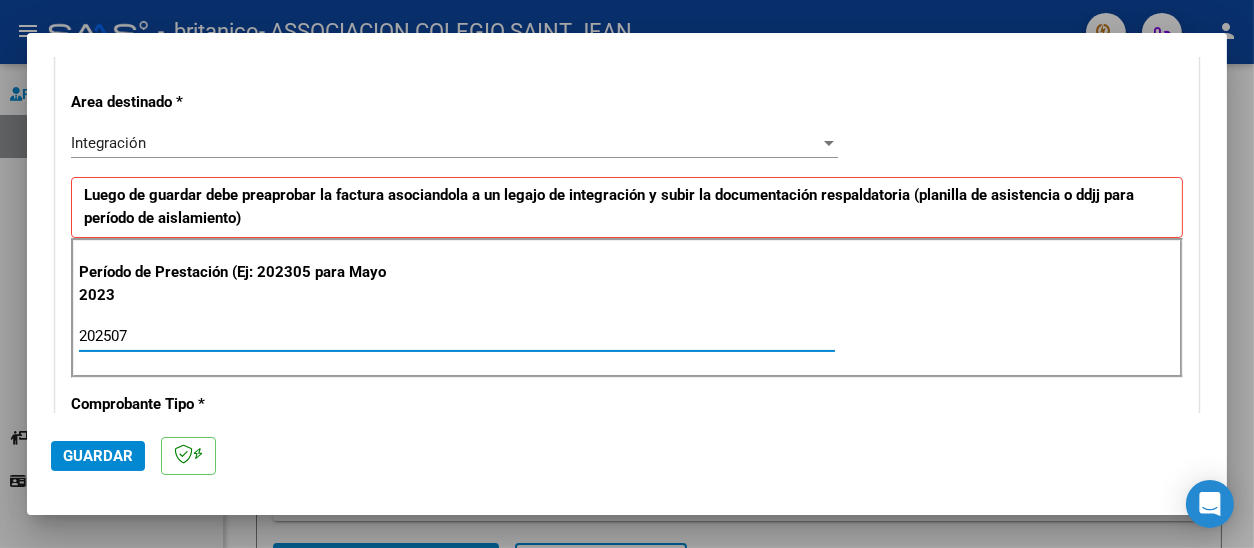 type on "202507" 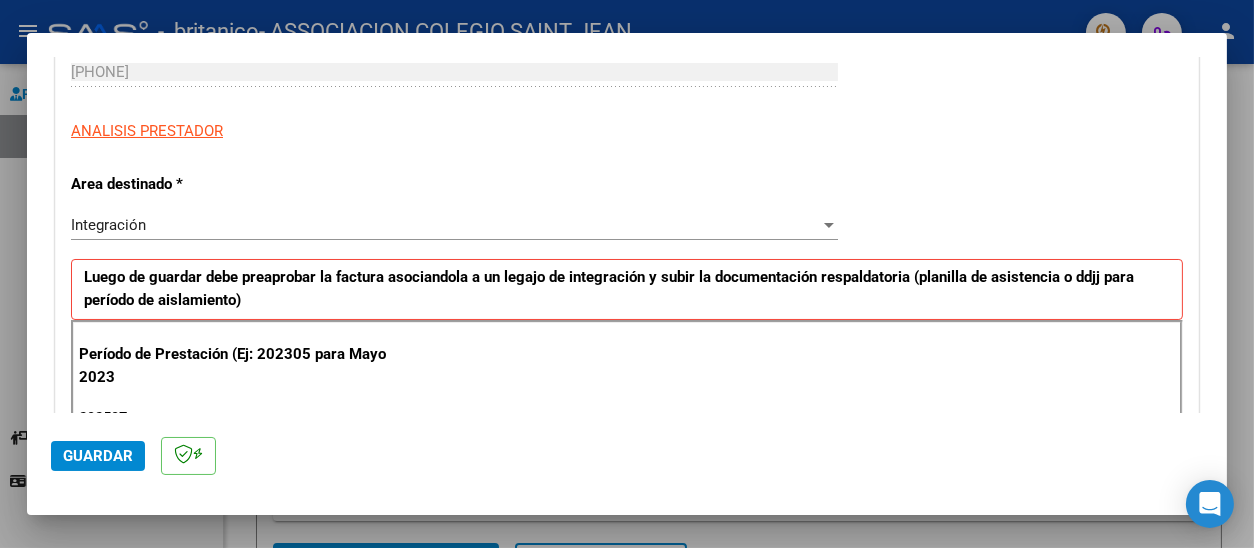 scroll, scrollTop: 300, scrollLeft: 0, axis: vertical 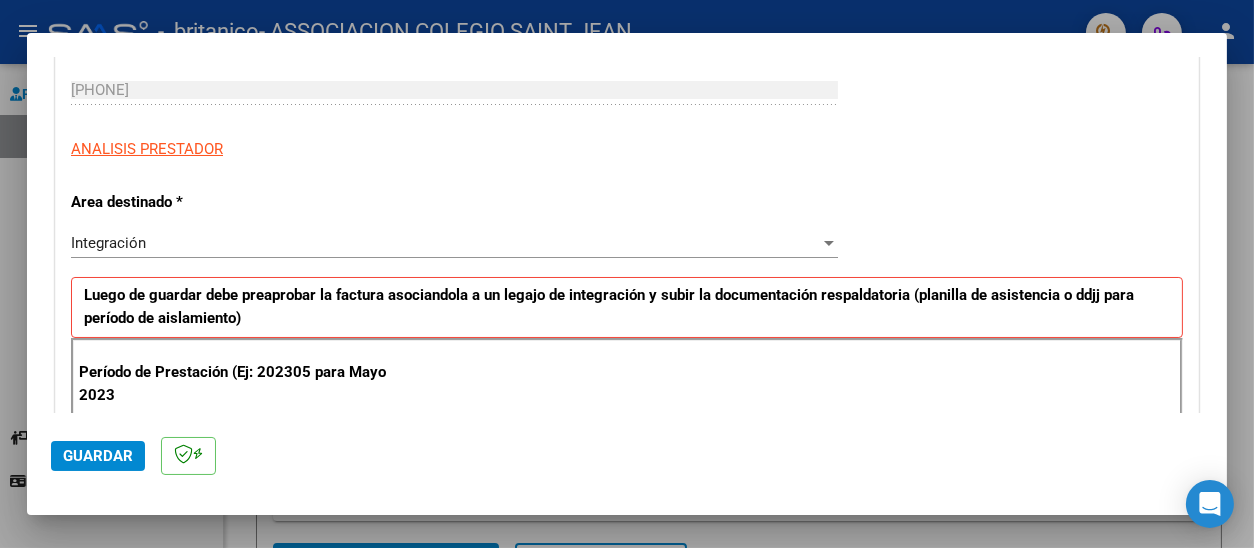 click on "Integración" at bounding box center (108, 243) 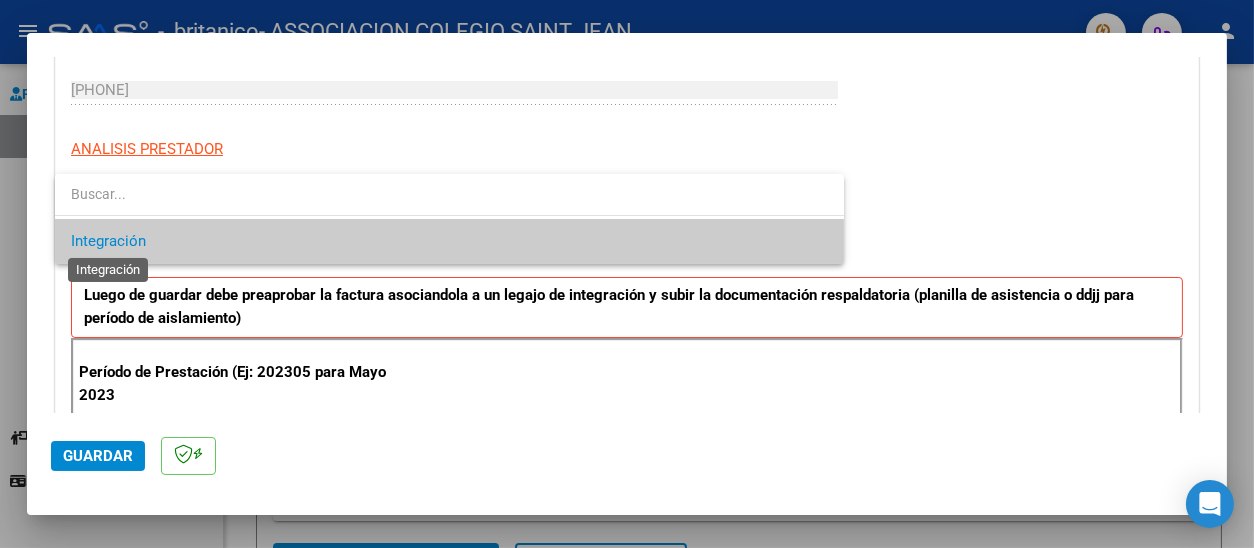 click on "Integración" at bounding box center [108, 241] 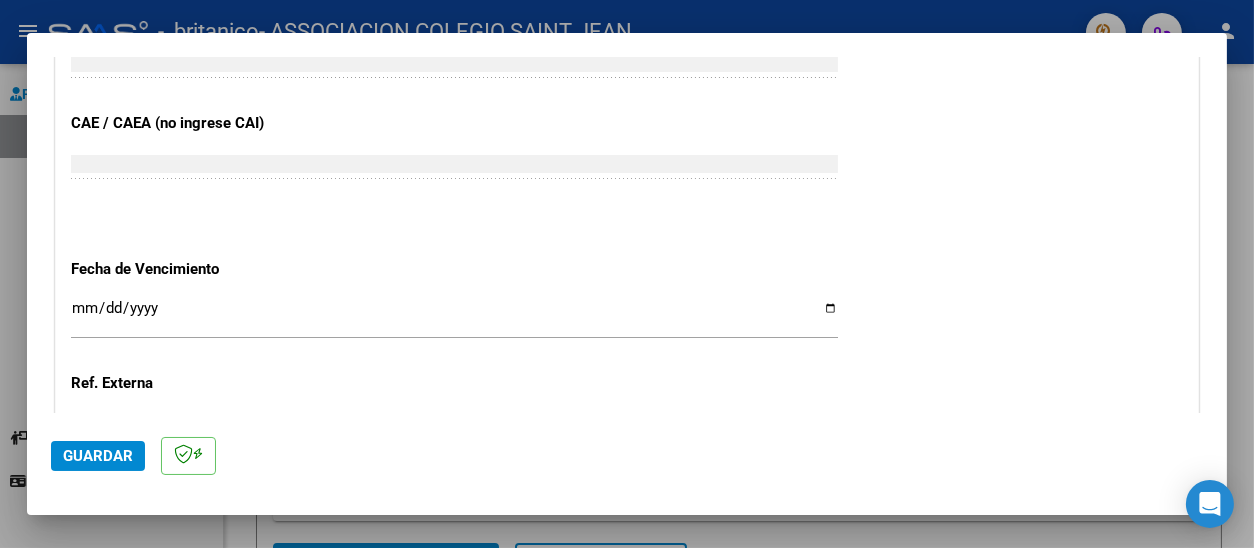 scroll, scrollTop: 1300, scrollLeft: 0, axis: vertical 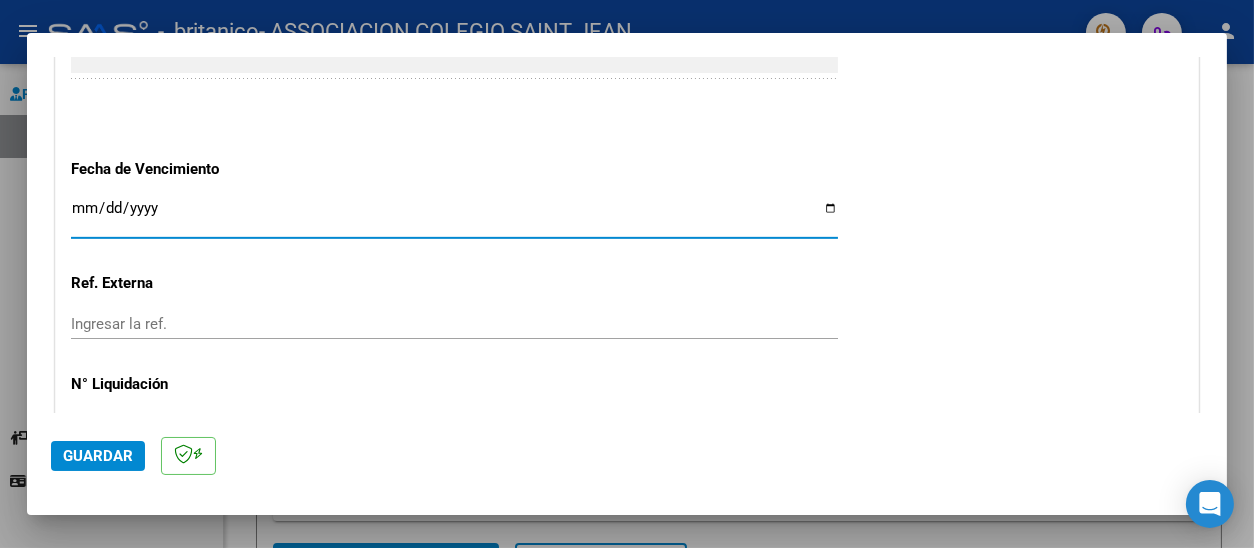click on "Ingresar la fecha" at bounding box center [454, 216] 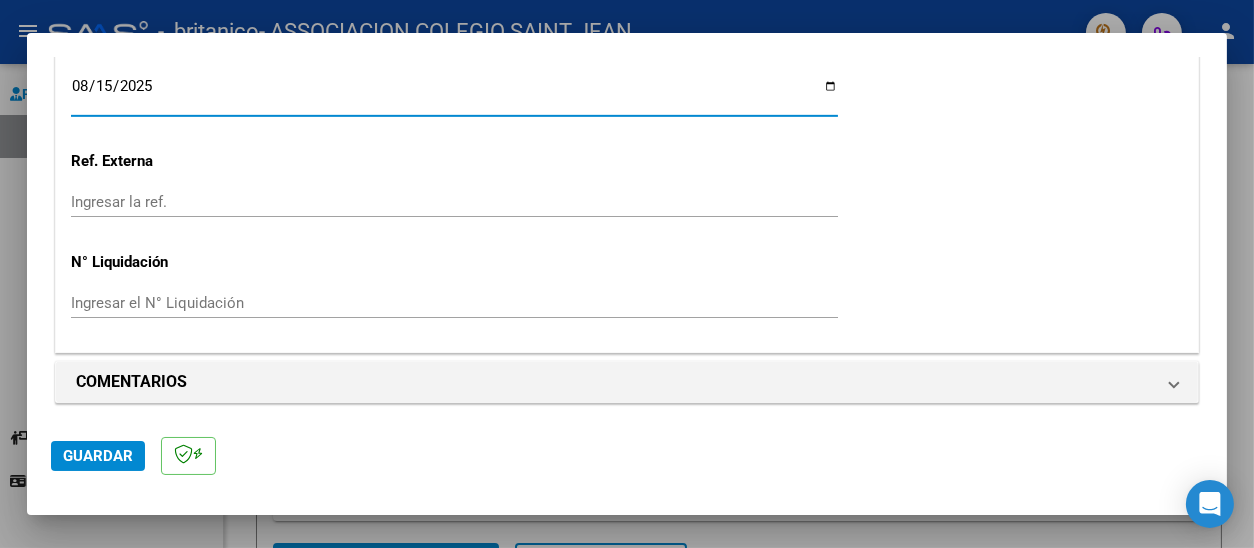 scroll, scrollTop: 1424, scrollLeft: 0, axis: vertical 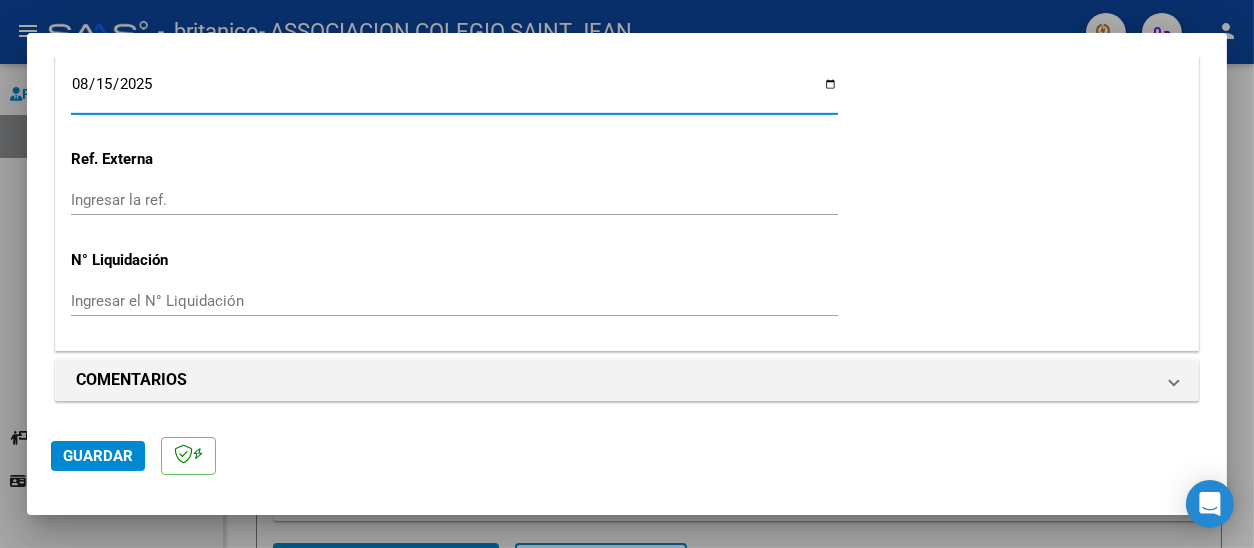 click on "Guardar" 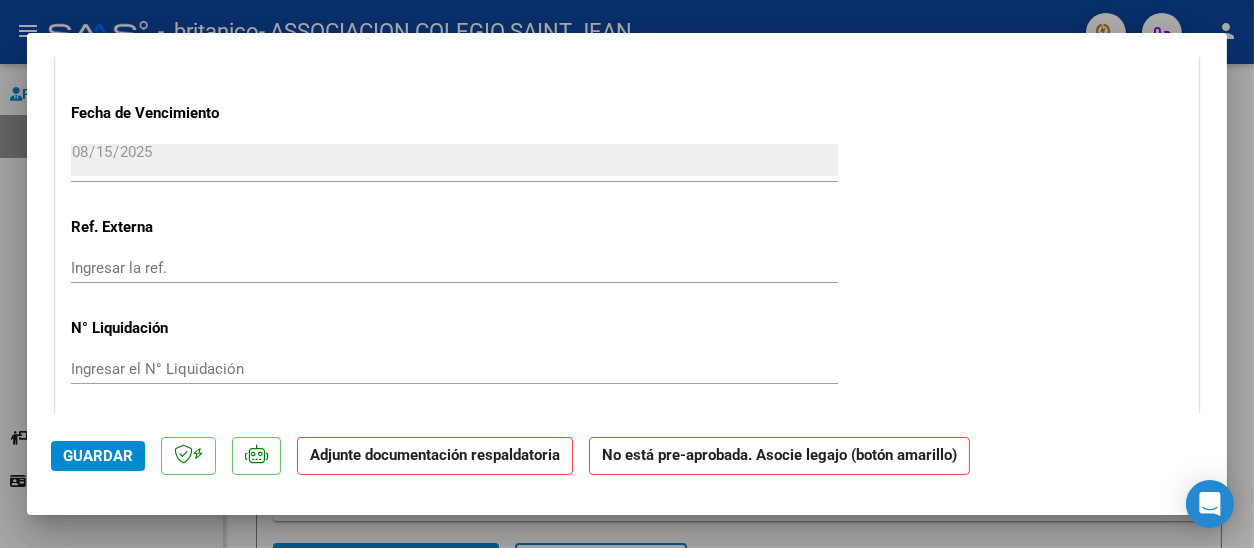 scroll, scrollTop: 1400, scrollLeft: 0, axis: vertical 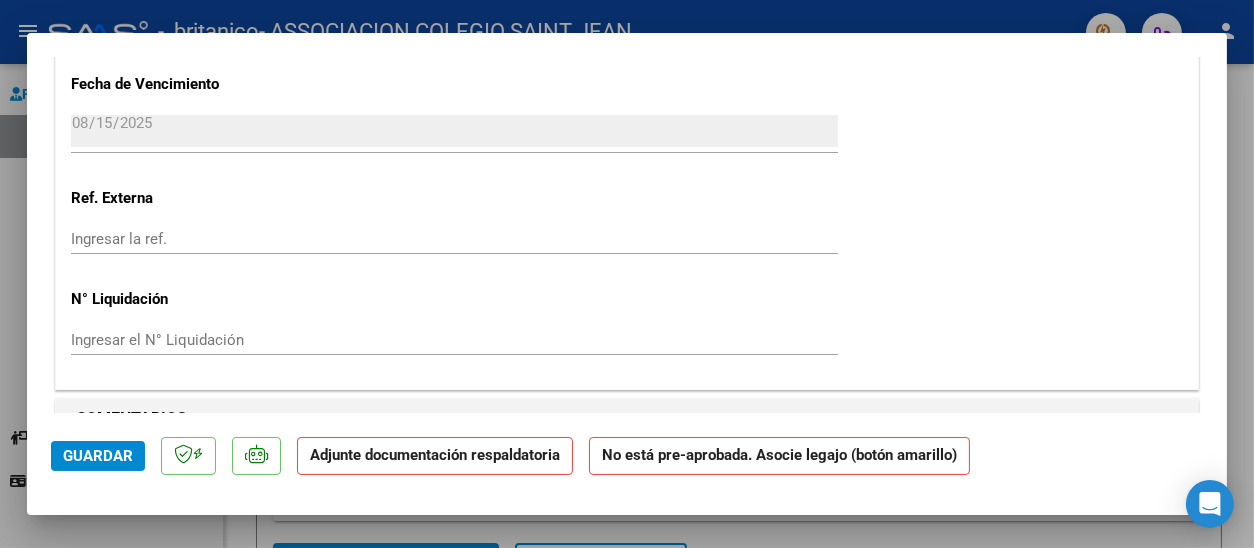 click on "Adjunte documentación respaldatoria" 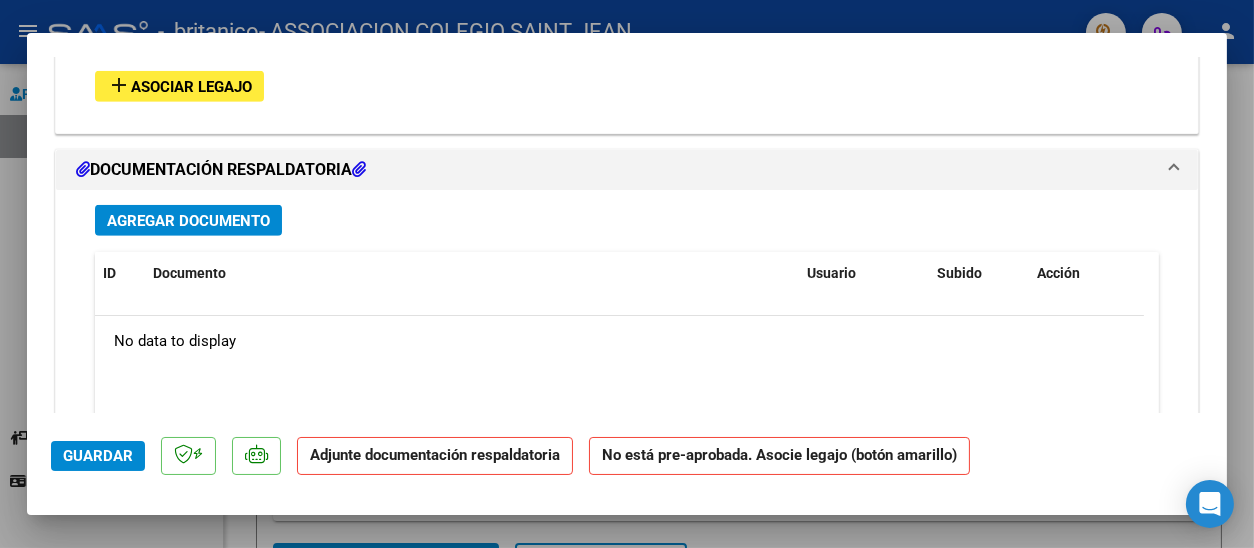scroll, scrollTop: 1839, scrollLeft: 0, axis: vertical 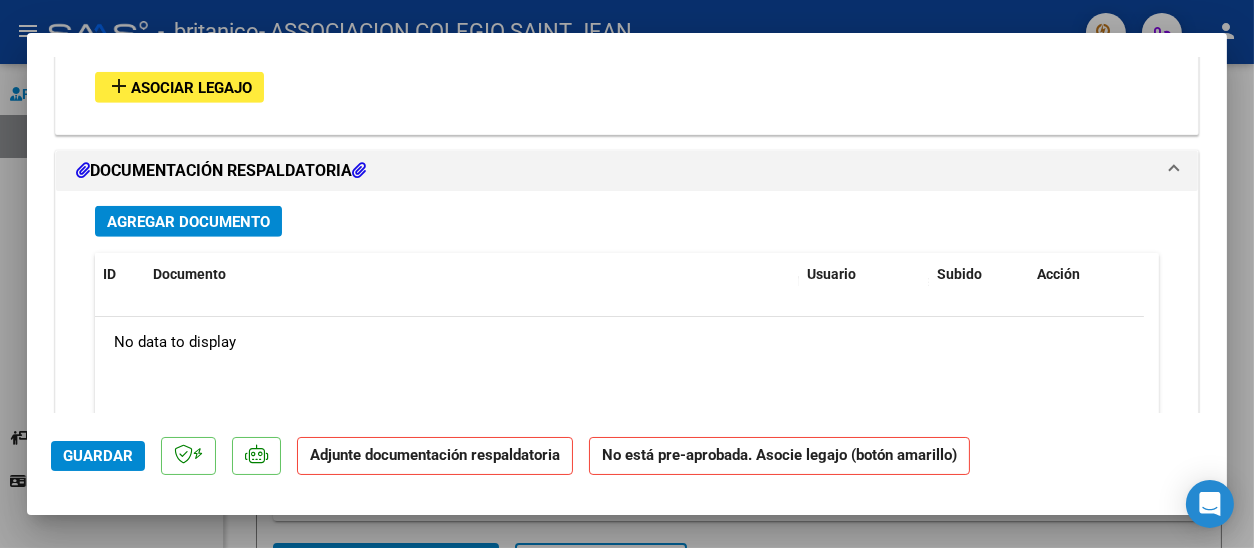 click on "Agregar Documento" at bounding box center (188, 222) 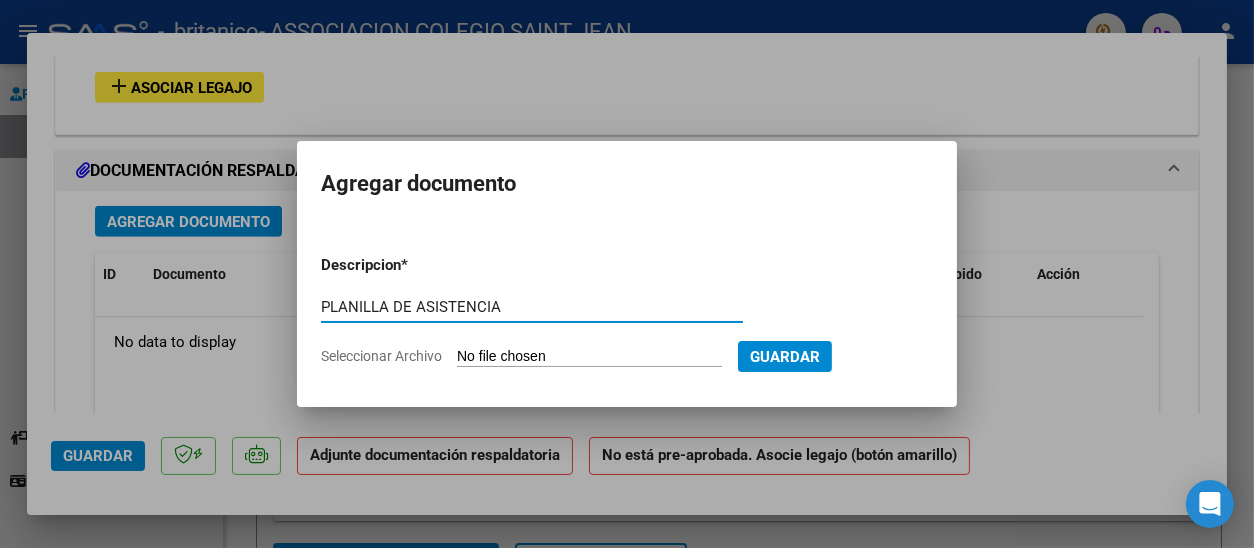 type on "PLANILLA DE ASISTENCIA" 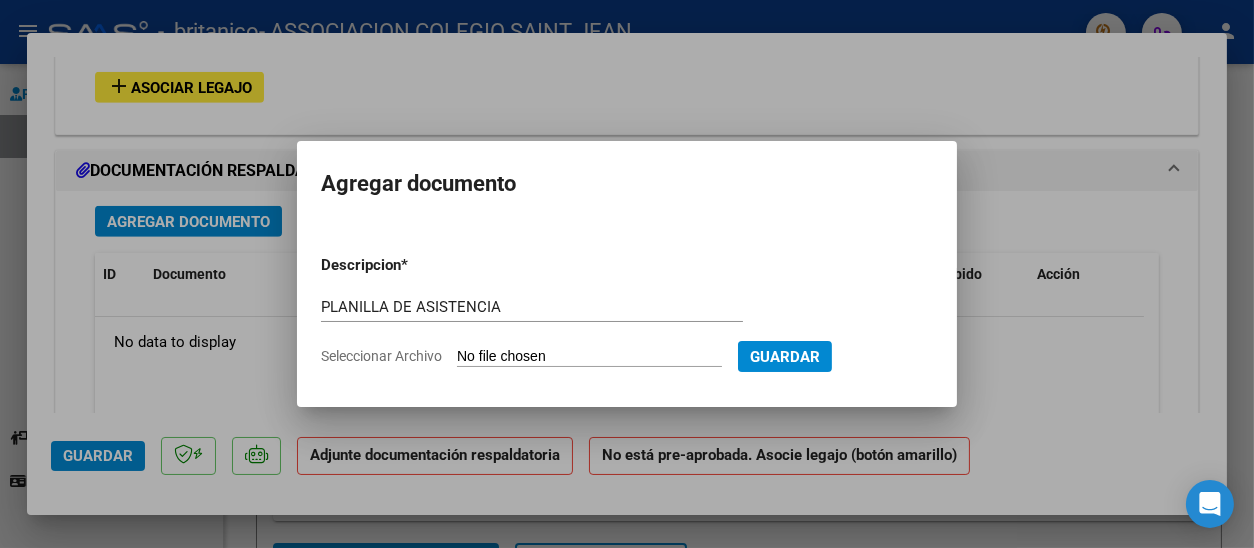 type on "C:\fakepath\Planilla de asistencia - MANUALE LUCA SANTINO.pdf" 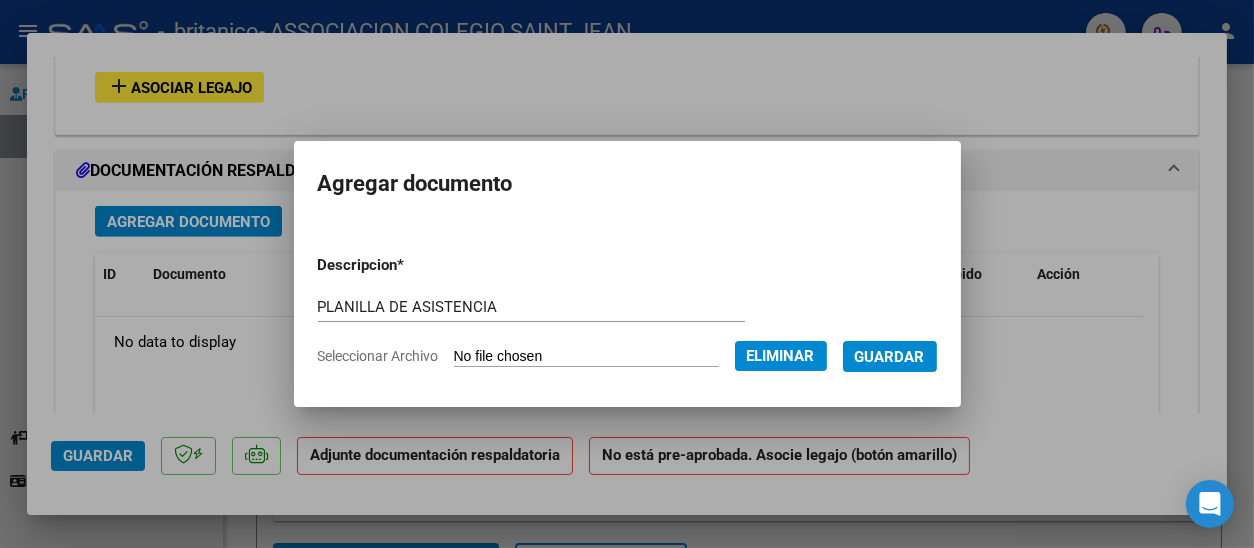 click on "Guardar" at bounding box center (890, 357) 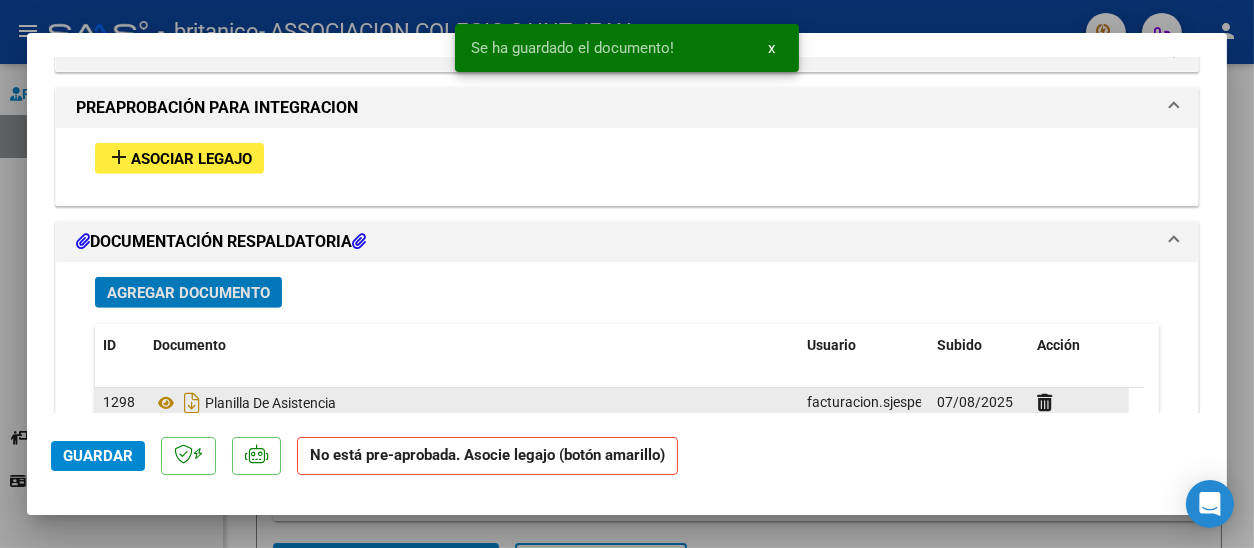 scroll, scrollTop: 1639, scrollLeft: 0, axis: vertical 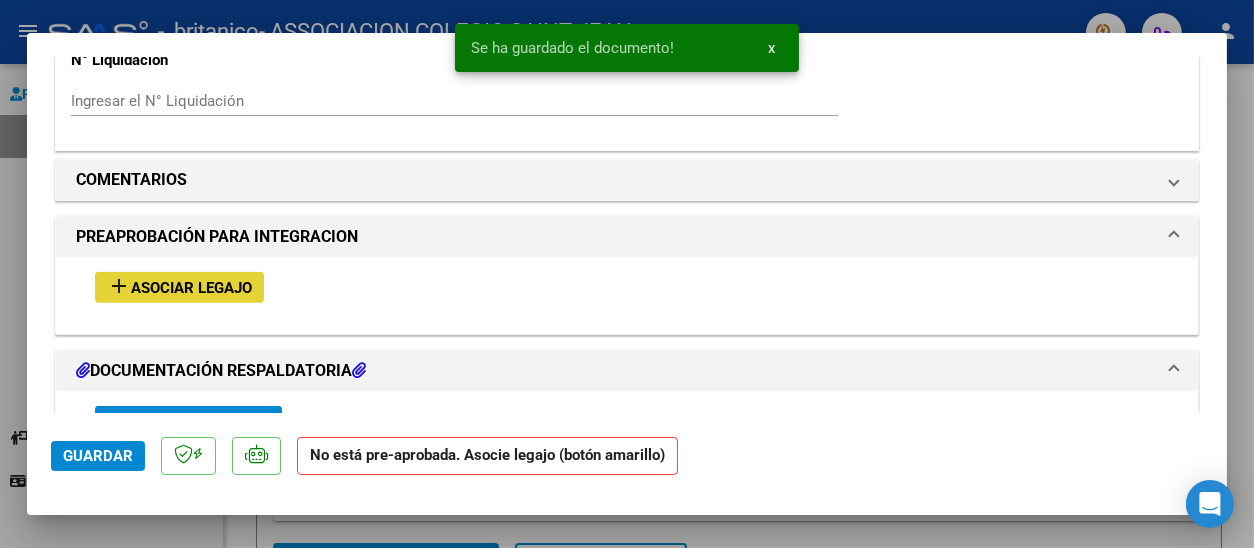 click on "Asociar Legajo" at bounding box center (191, 288) 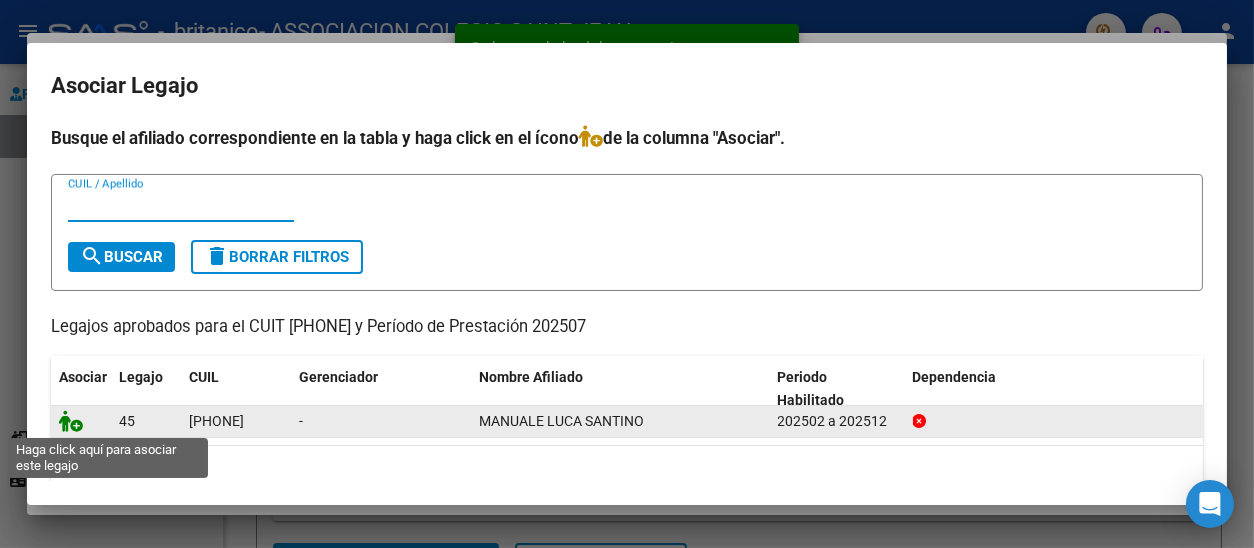 click 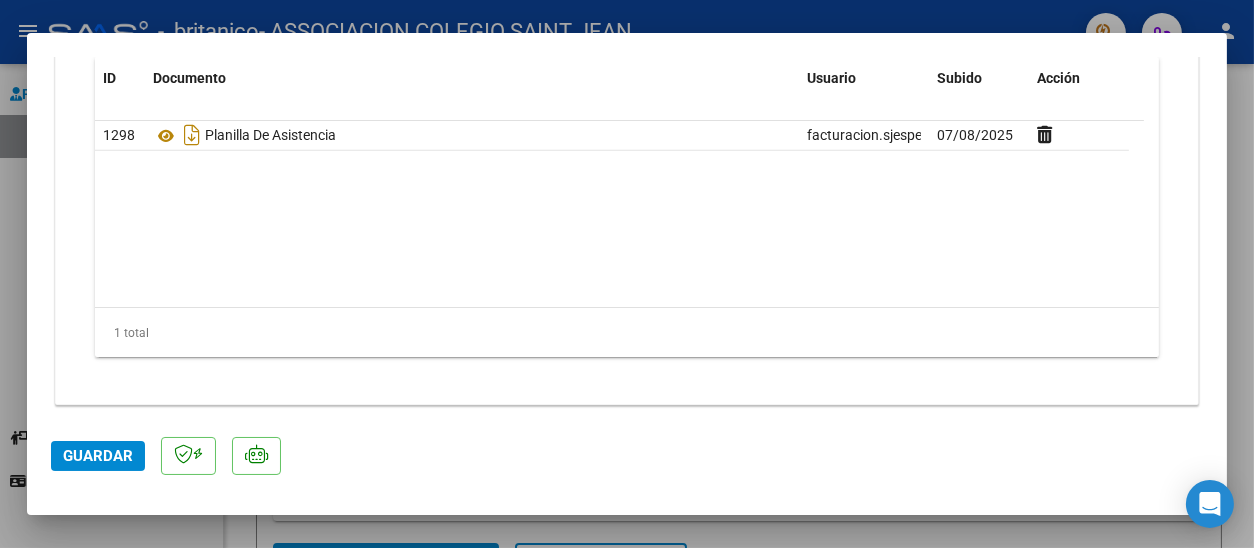 scroll, scrollTop: 2350, scrollLeft: 0, axis: vertical 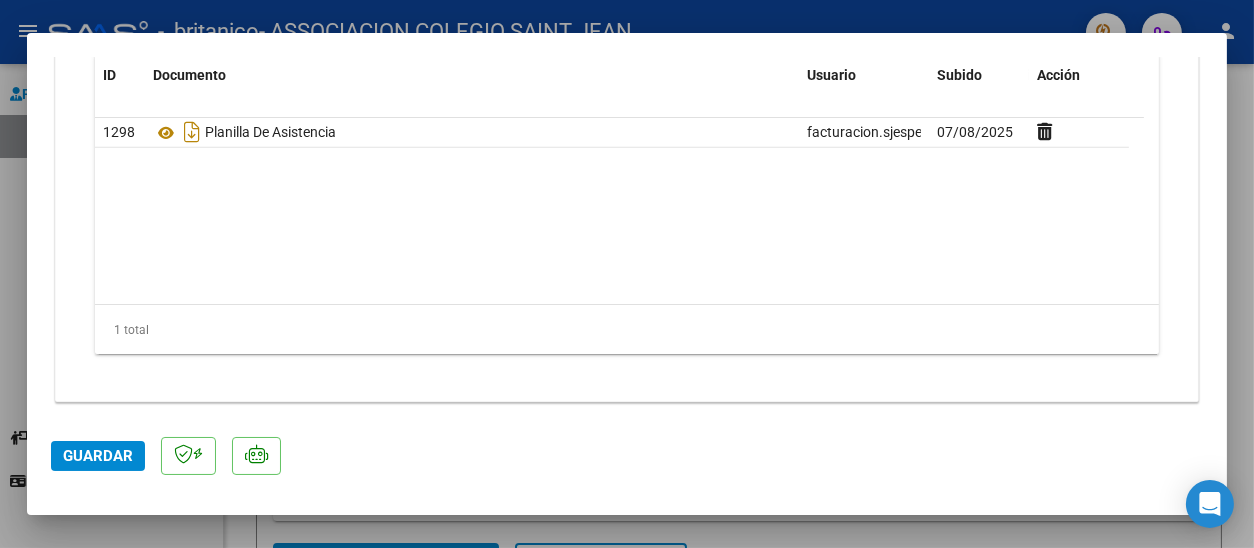 click on "Guardar" 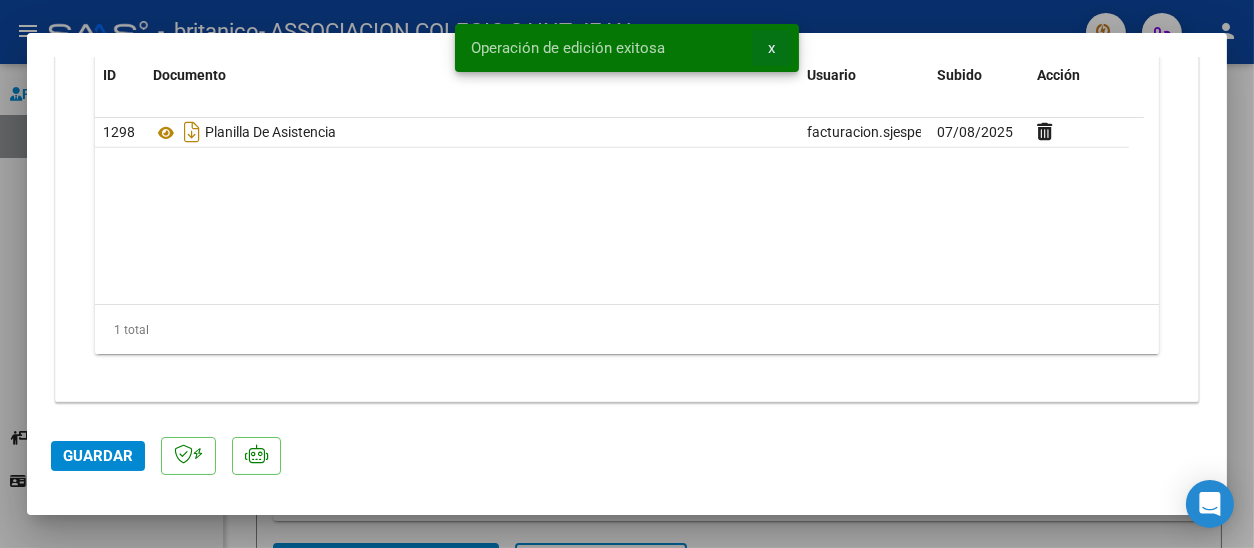 click on "x" at bounding box center (771, 48) 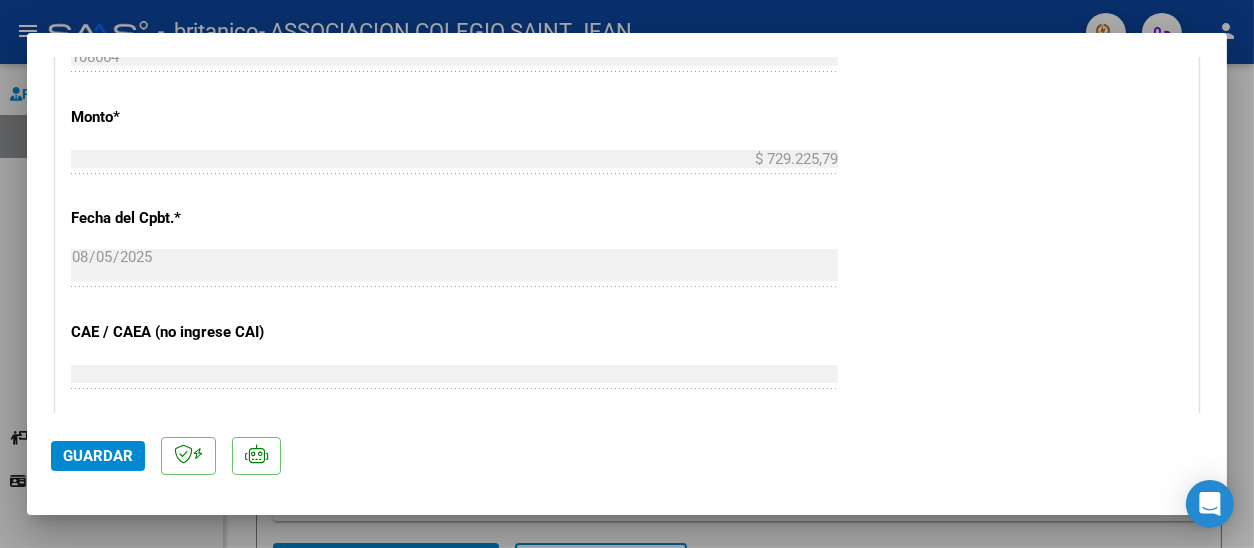 scroll, scrollTop: 850, scrollLeft: 0, axis: vertical 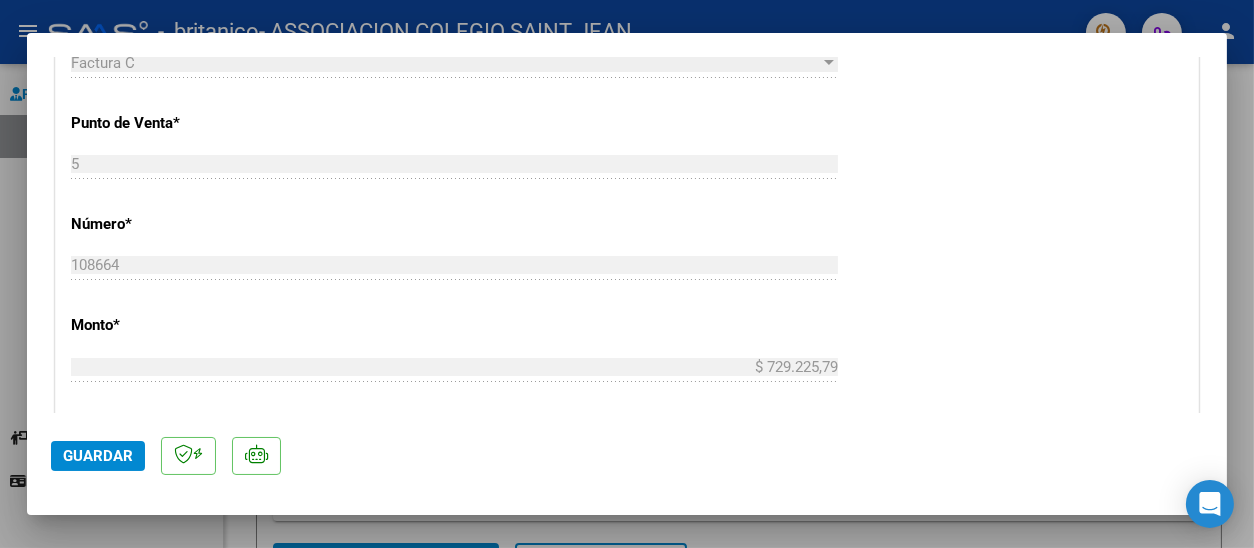 click at bounding box center [627, 274] 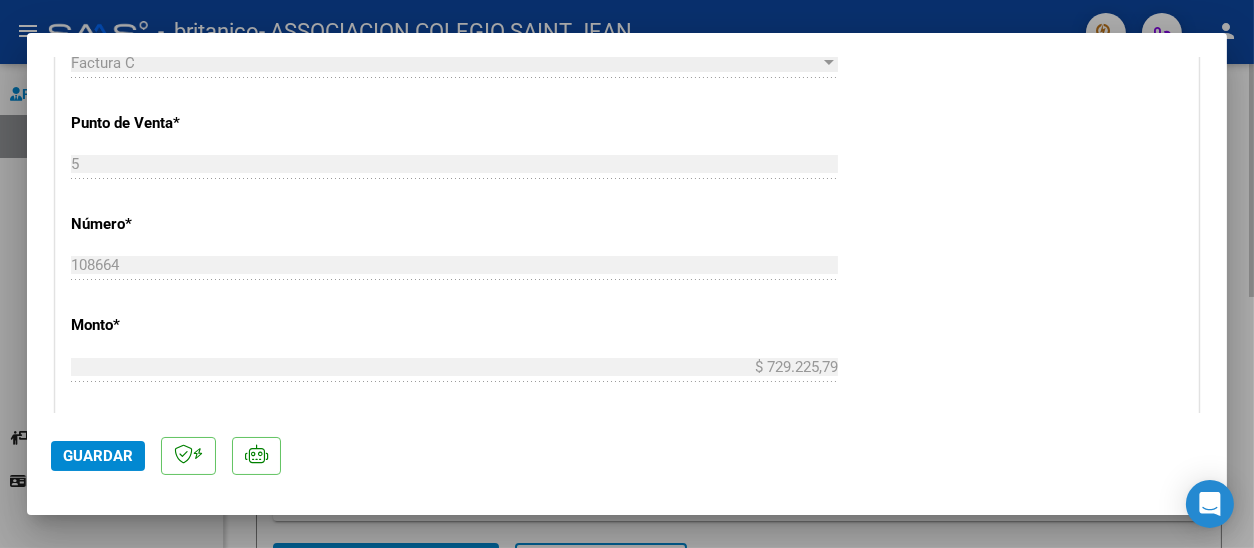 type 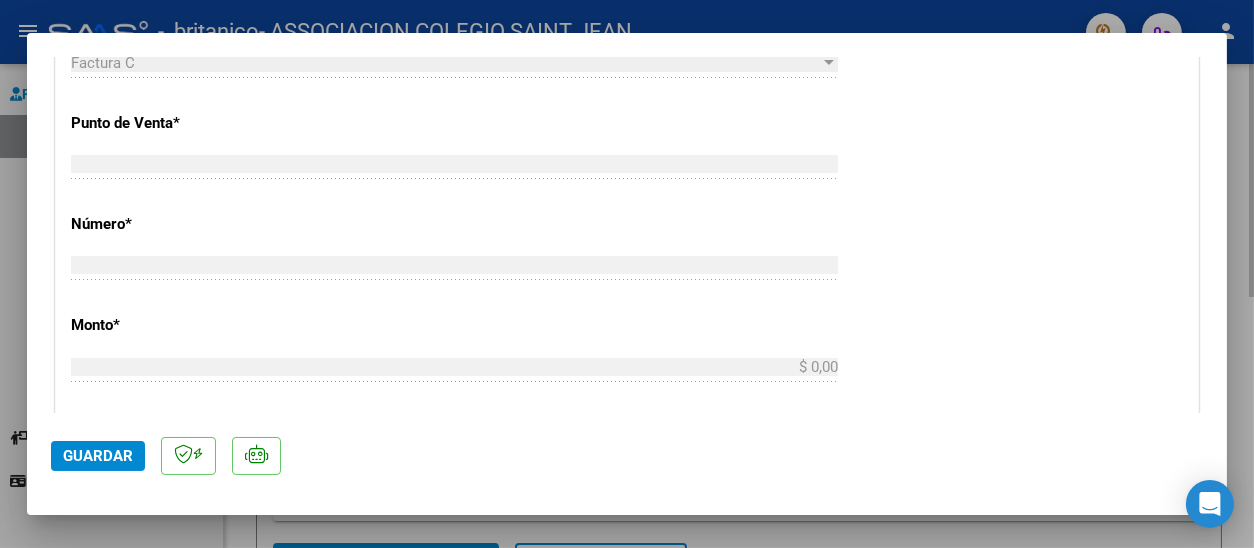 scroll, scrollTop: 789, scrollLeft: 0, axis: vertical 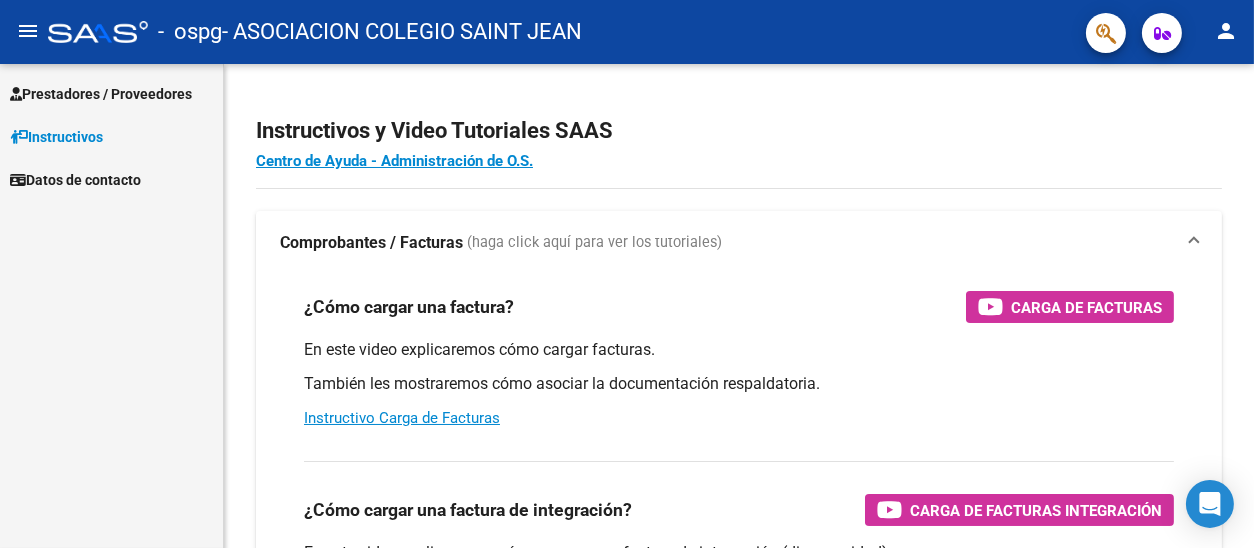 click on "Prestadores / Proveedores" at bounding box center [101, 94] 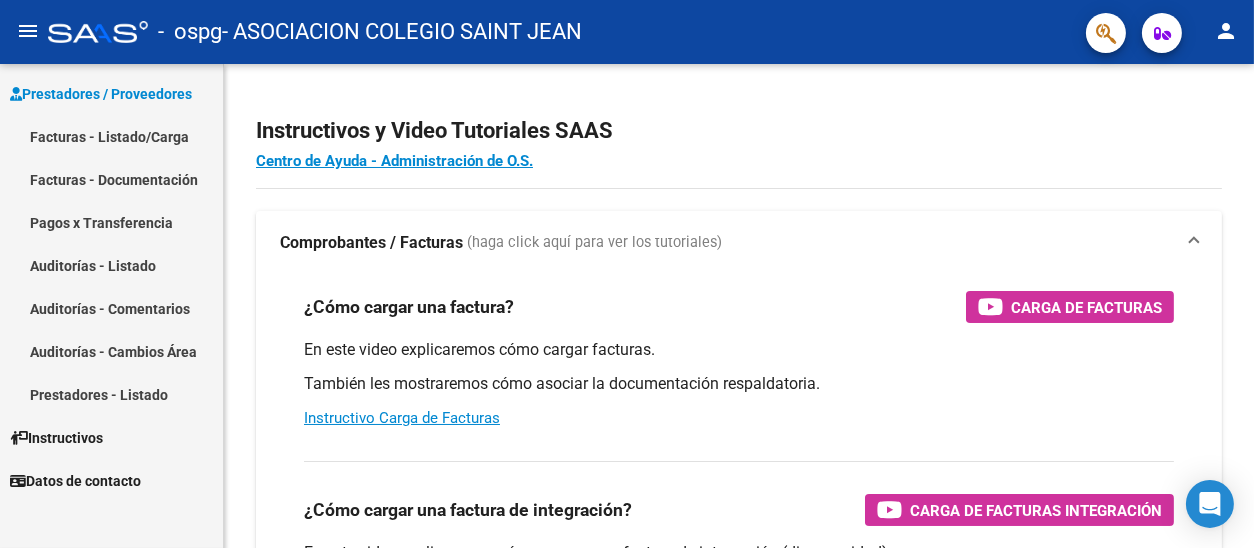 click on "Facturas - Listado/Carga" at bounding box center (111, 136) 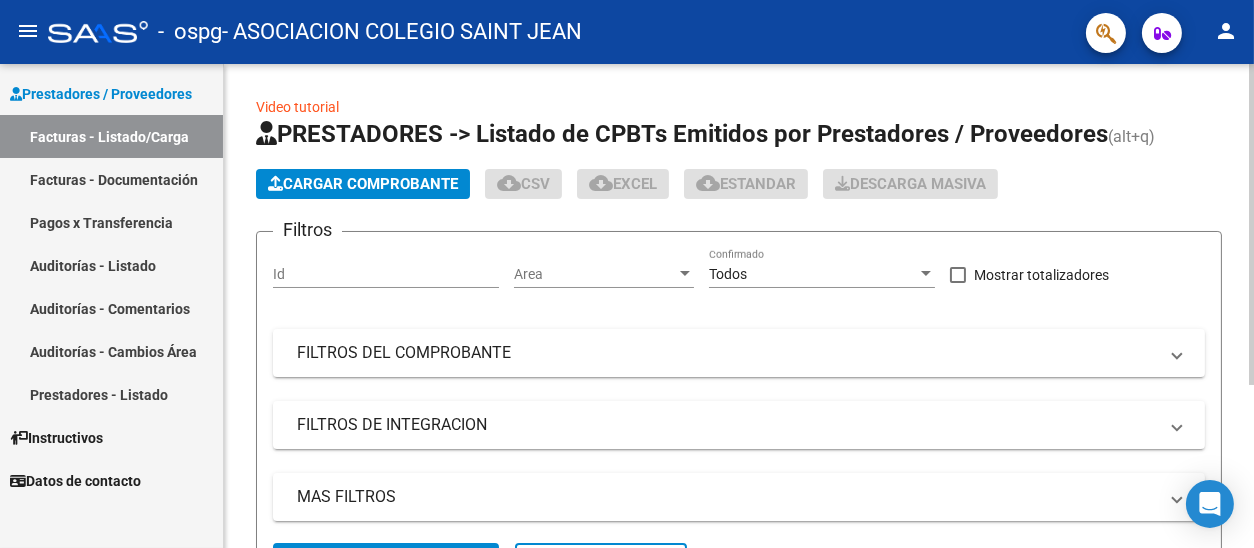 click on "Cargar Comprobante" 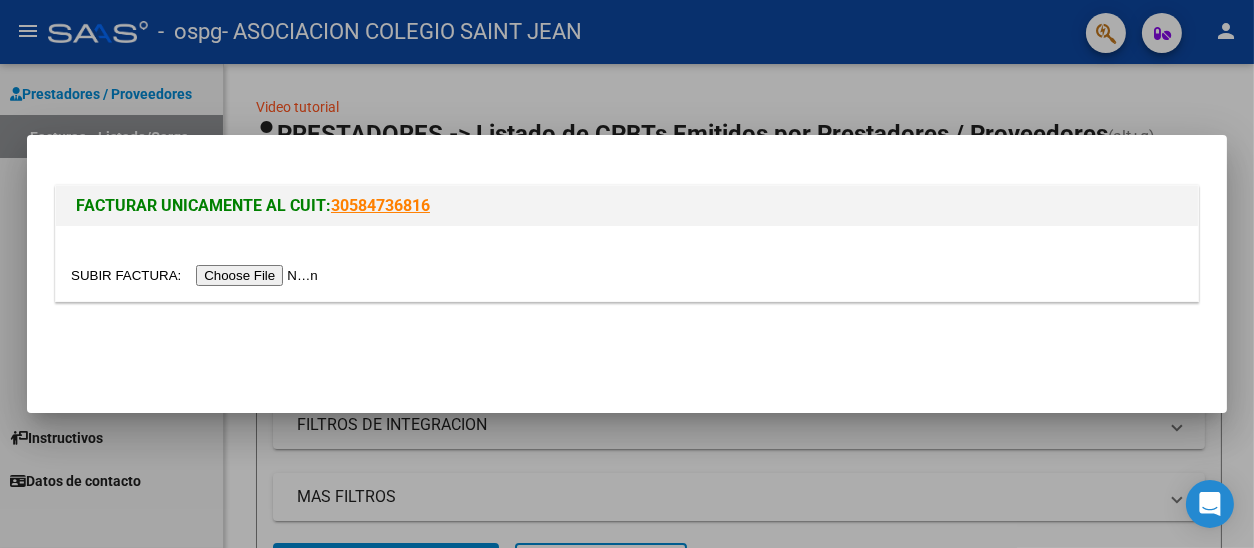 click at bounding box center [197, 275] 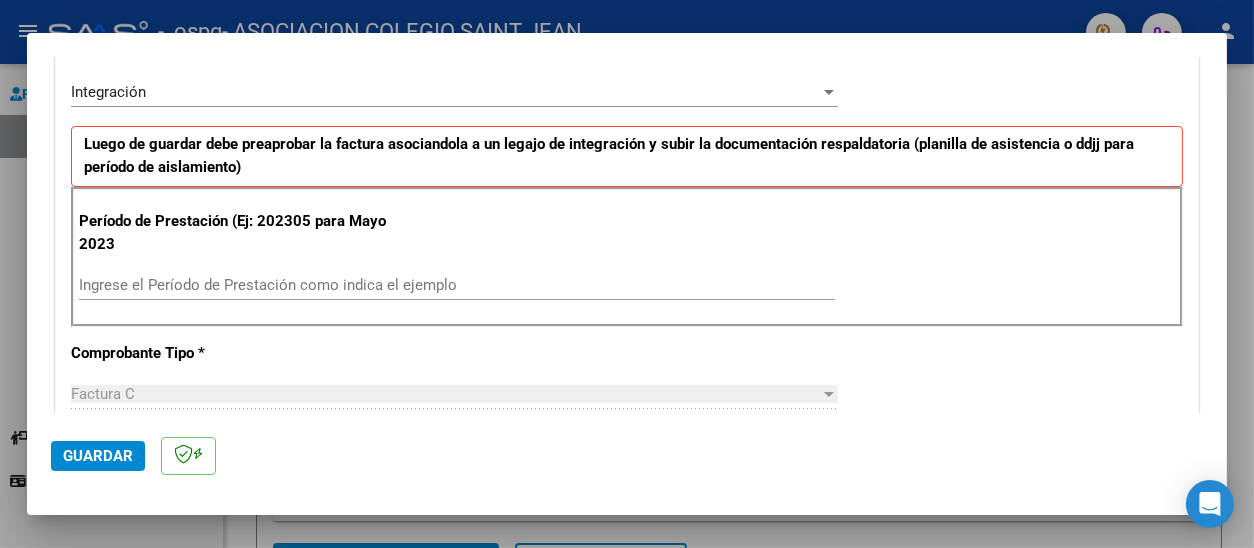 scroll, scrollTop: 499, scrollLeft: 0, axis: vertical 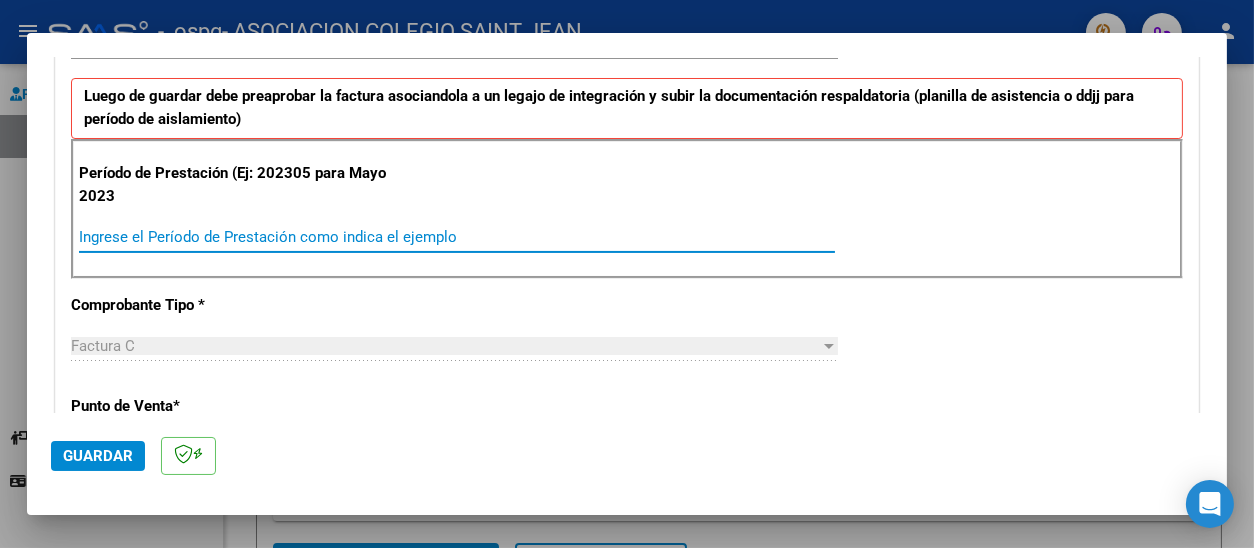 click on "Ingrese el Período de Prestación como indica el ejemplo" at bounding box center (457, 237) 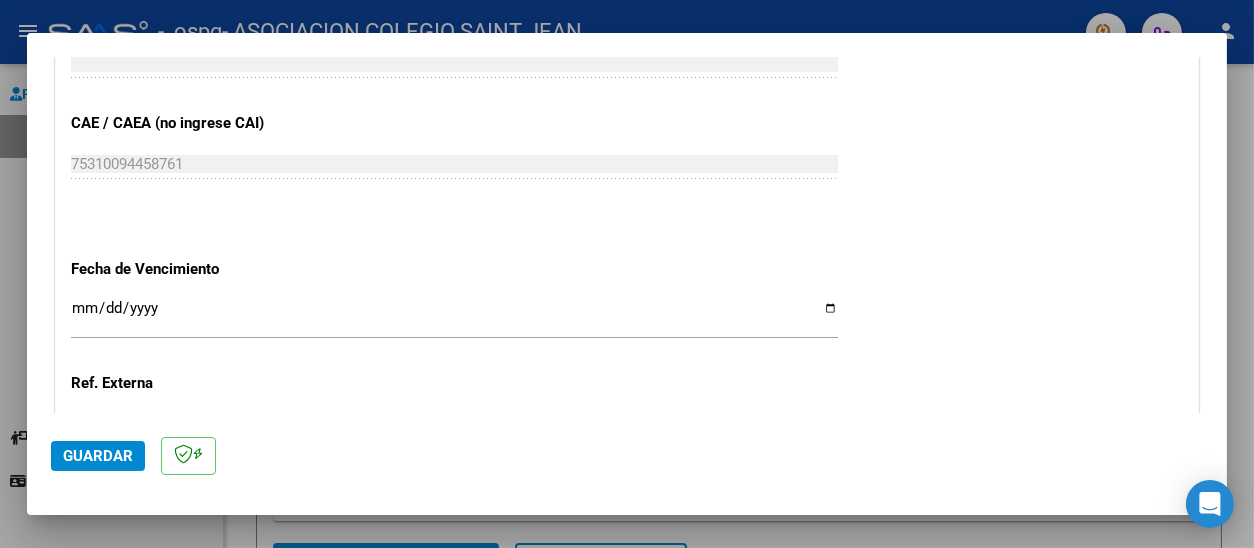 scroll, scrollTop: 1300, scrollLeft: 0, axis: vertical 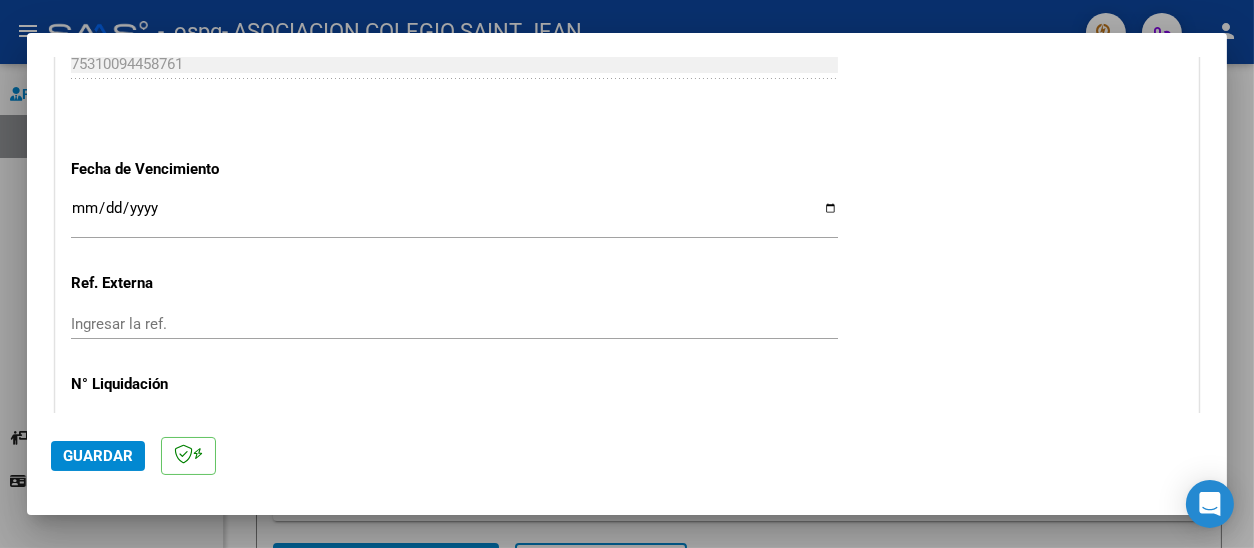 type on "202507" 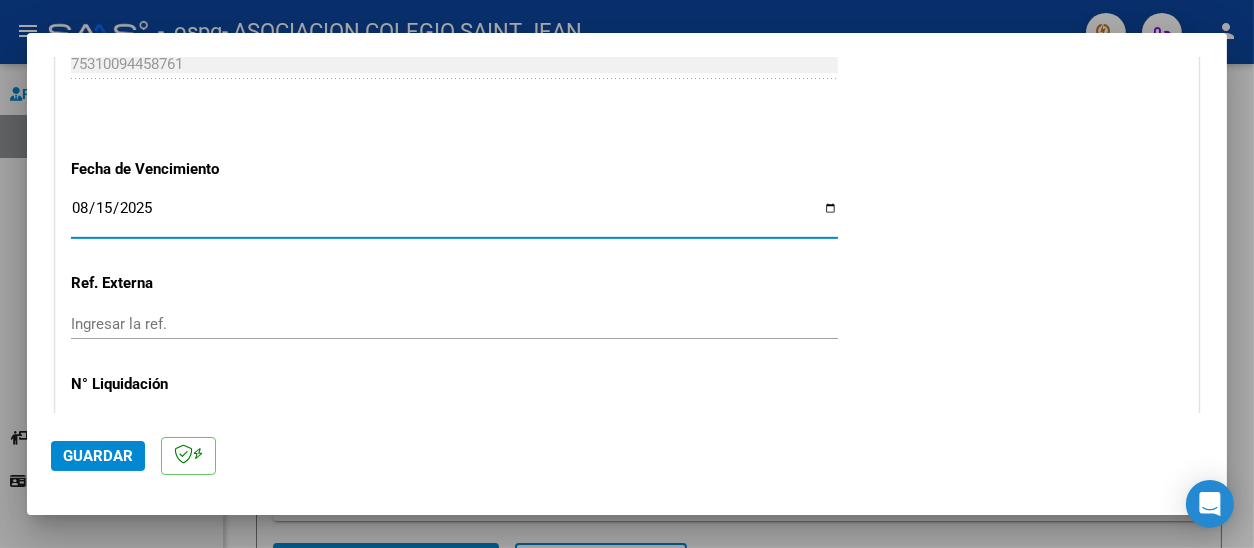 type on "2025-08-15" 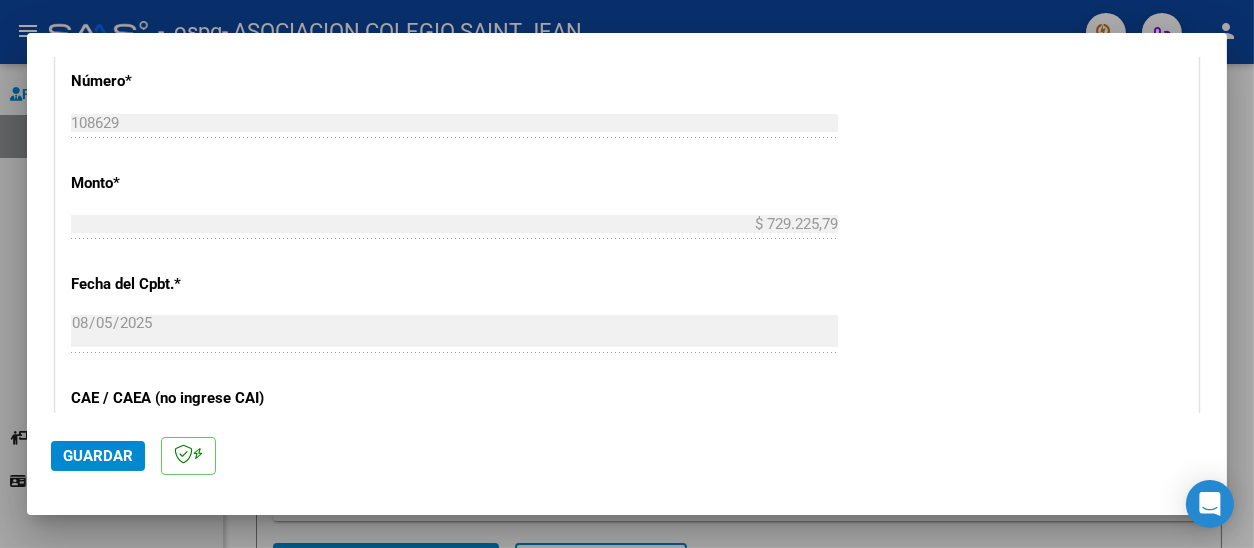 scroll, scrollTop: 924, scrollLeft: 0, axis: vertical 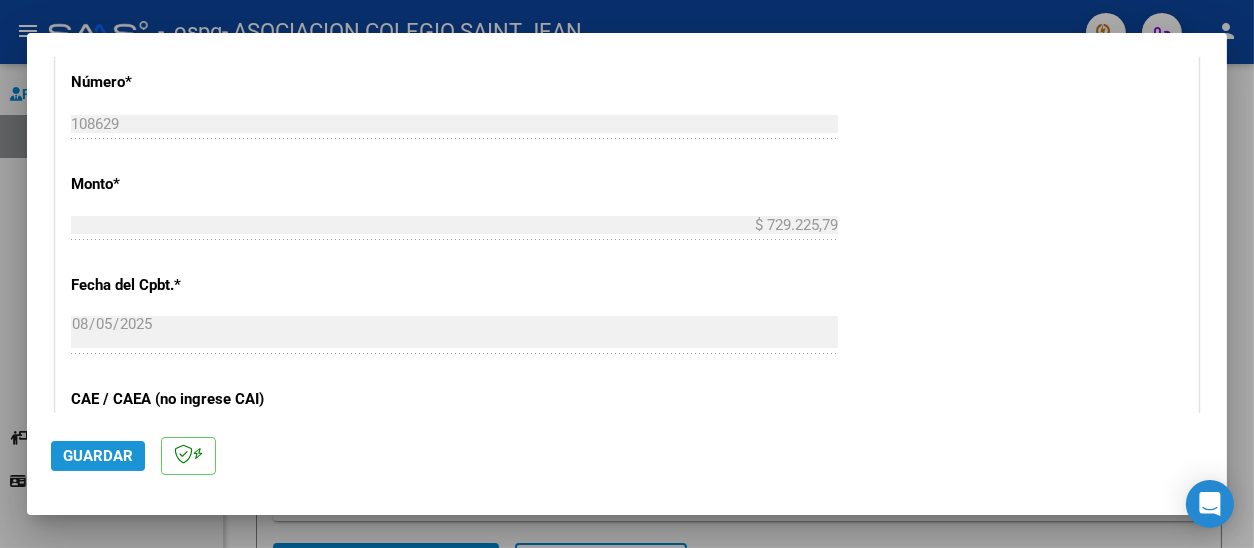 click on "Guardar" 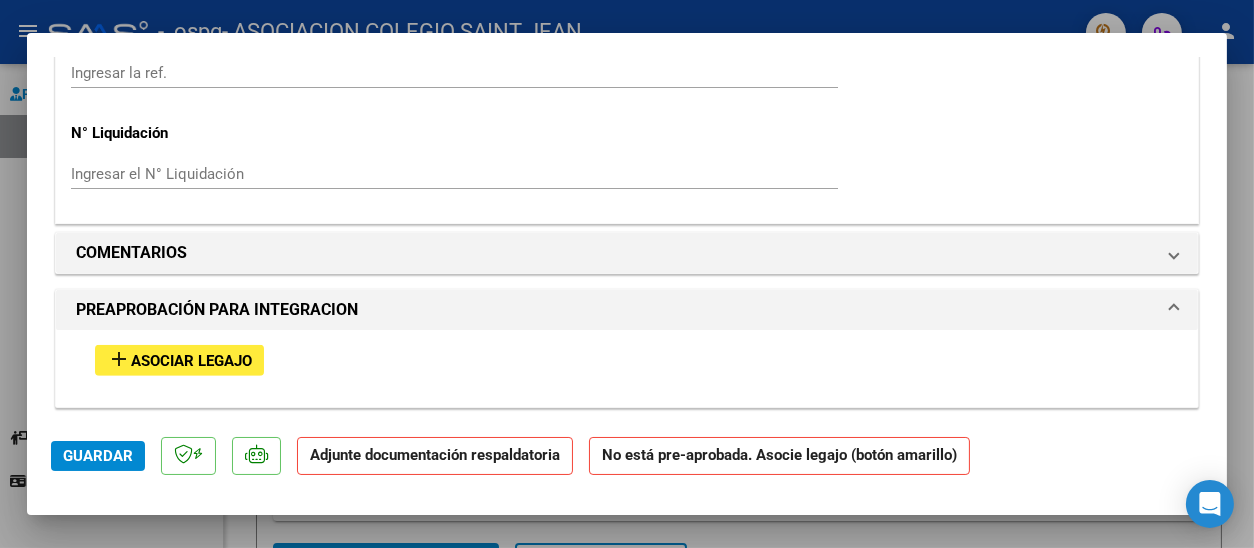 scroll, scrollTop: 1600, scrollLeft: 0, axis: vertical 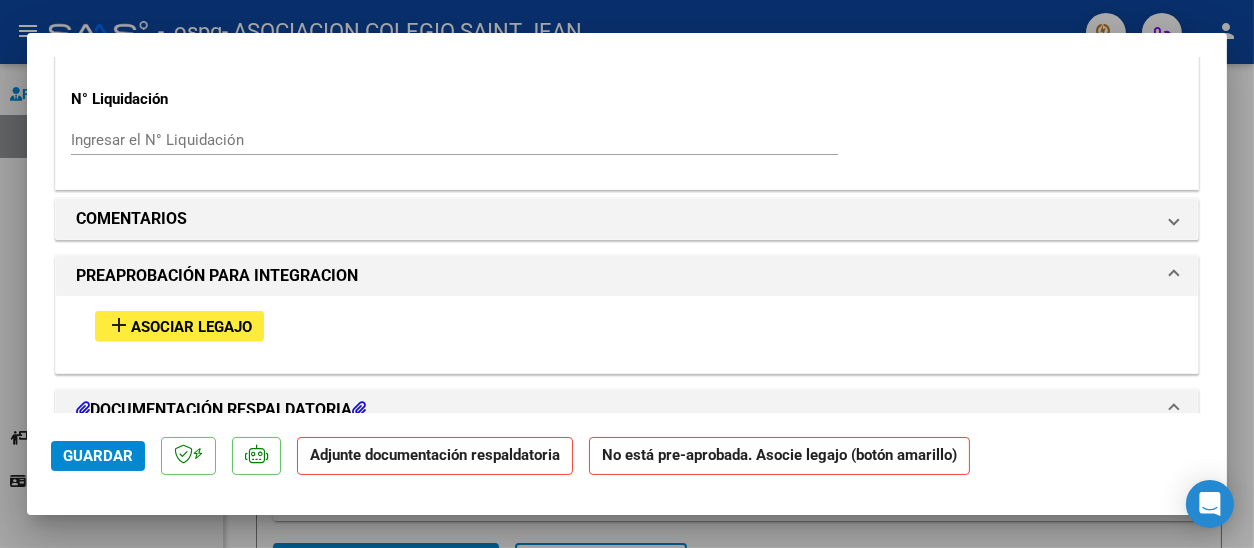 click on "Asociar Legajo" at bounding box center (191, 327) 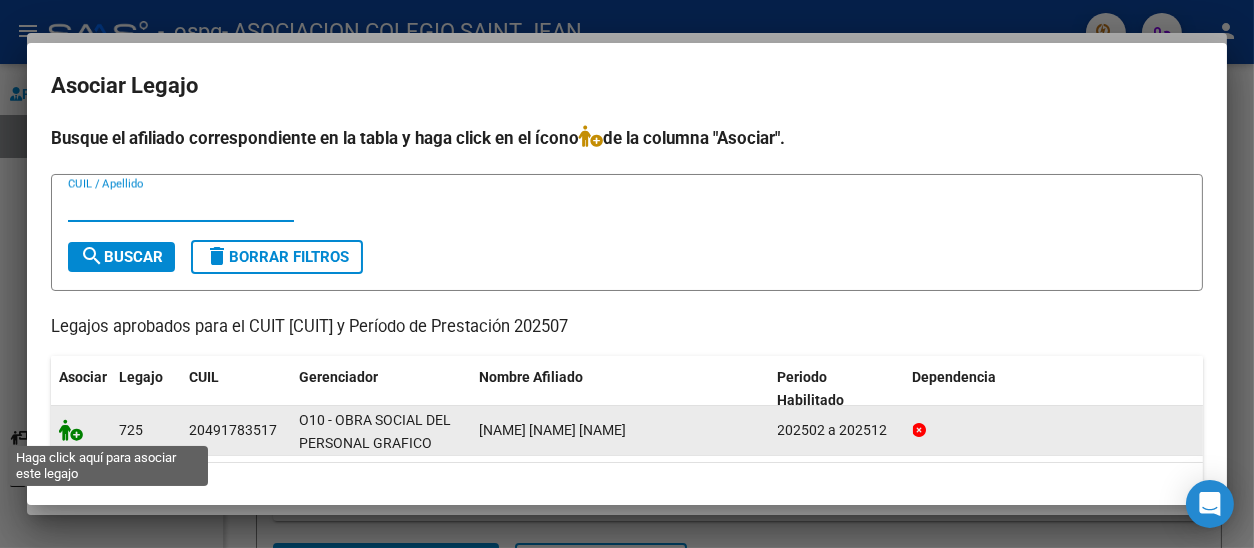 click 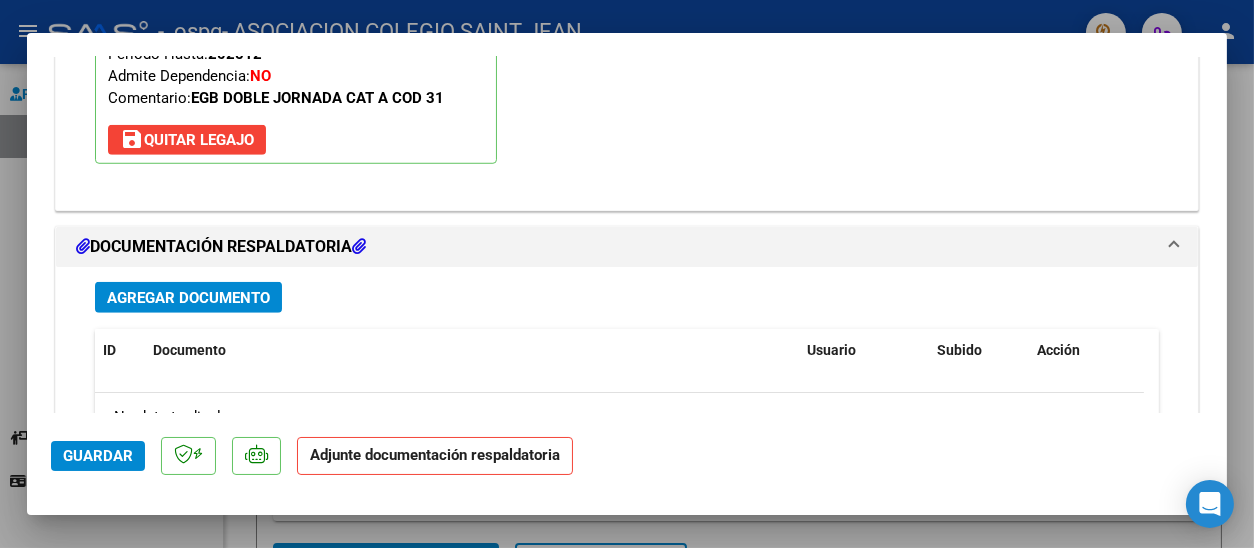 scroll, scrollTop: 2152, scrollLeft: 0, axis: vertical 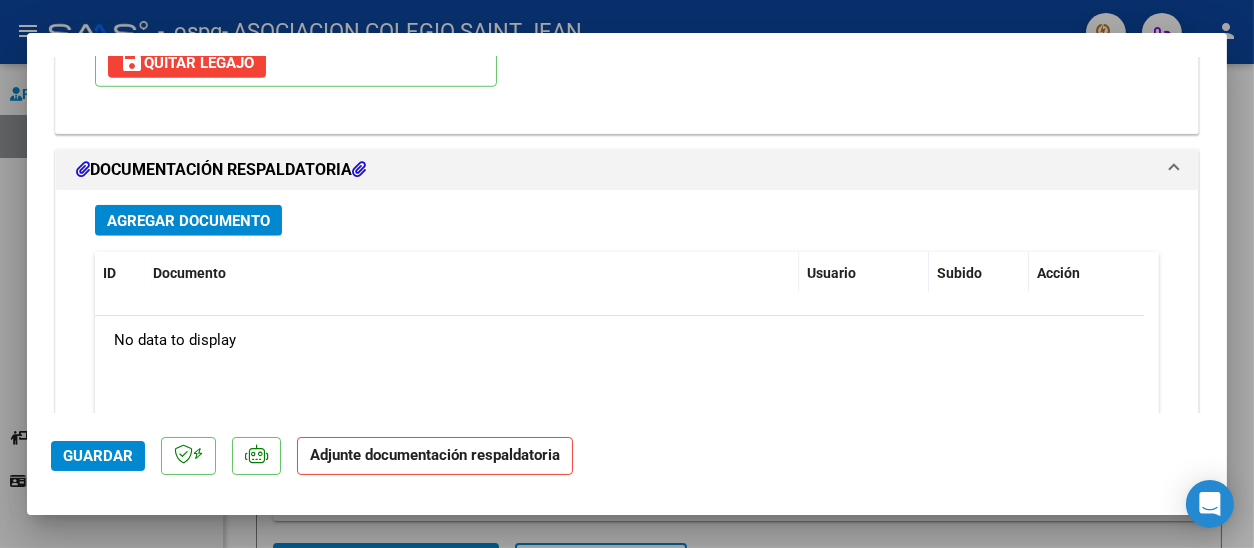click on "Agregar Documento" at bounding box center (188, 221) 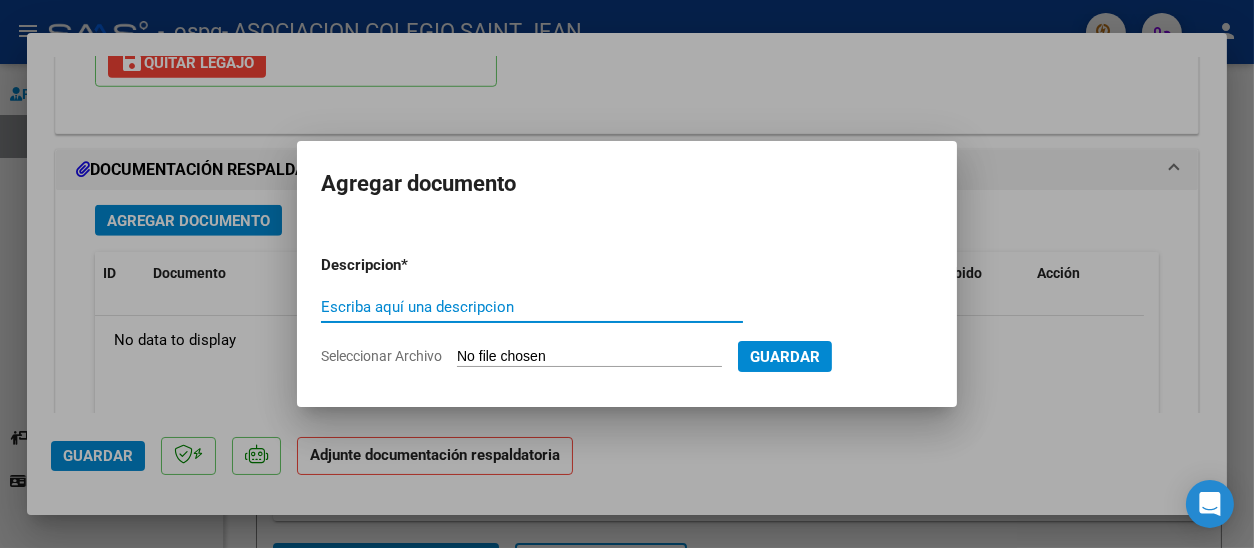 click on "Escriba aquí una descripcion" at bounding box center [532, 307] 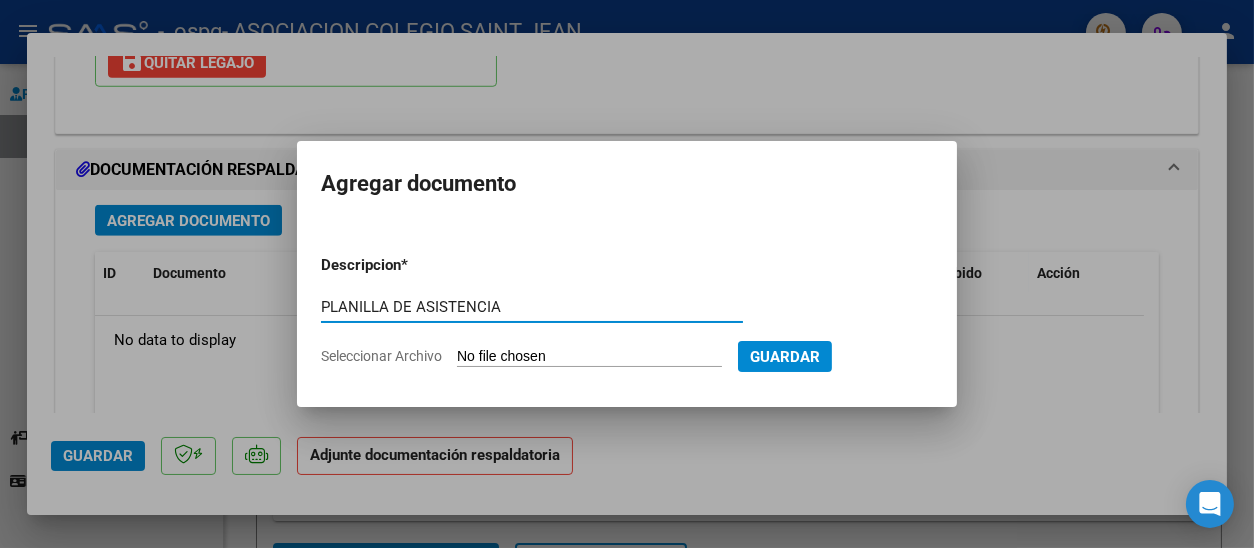 type on "PLANILLA DE ASISTENCIA" 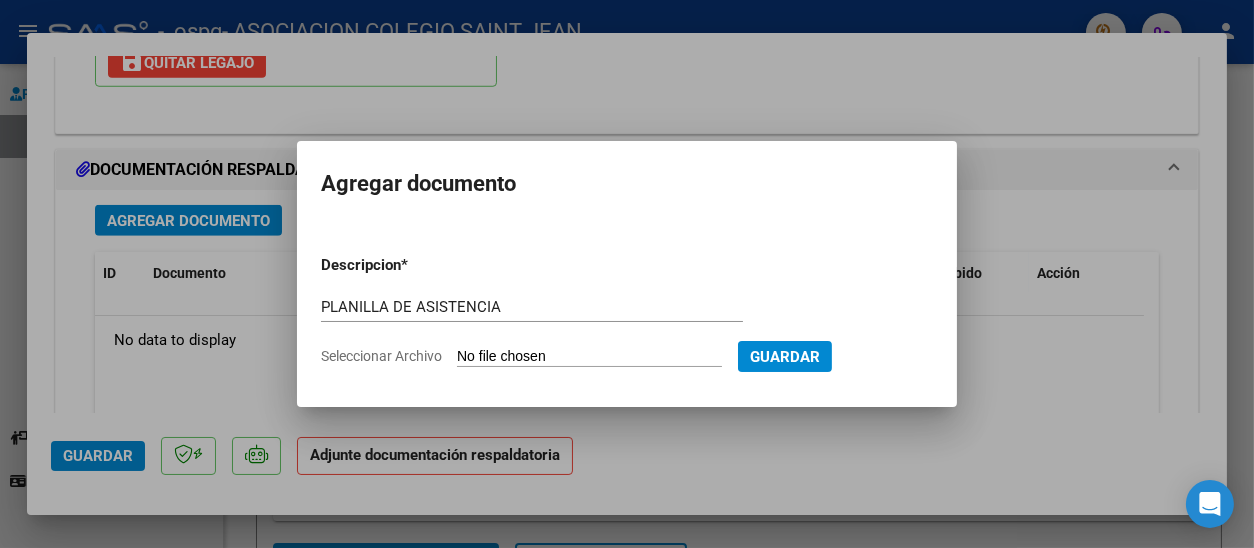 click on "Seleccionar Archivo" at bounding box center (589, 357) 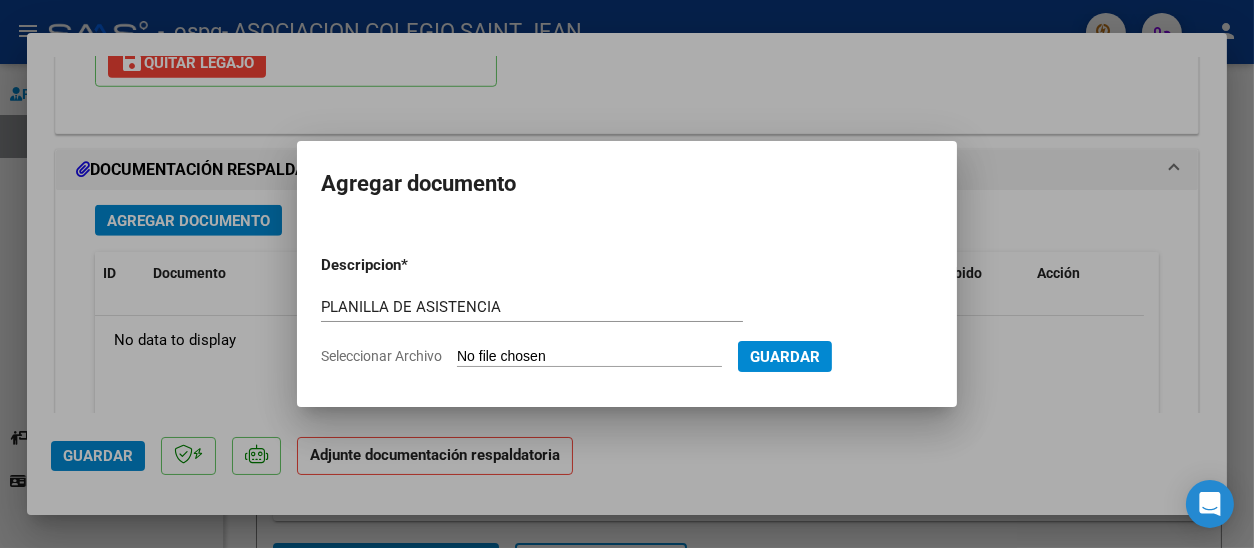 type on "C:\fakepath\Planilla de asistencia - BALADAN ALCOBA VALENTINO.pdf" 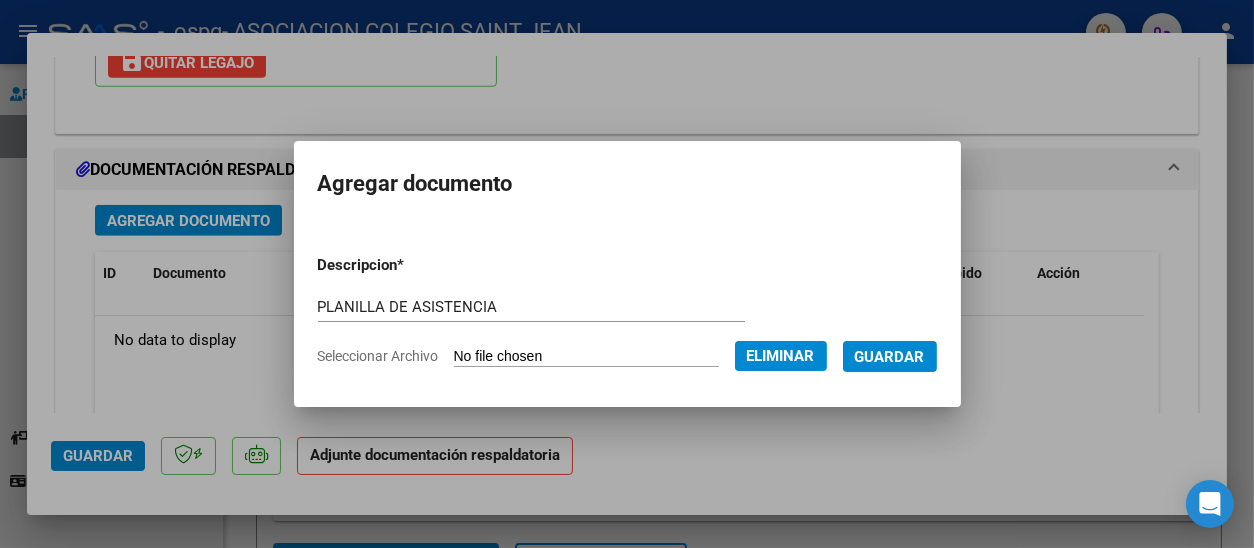 click on "Guardar" at bounding box center [890, 357] 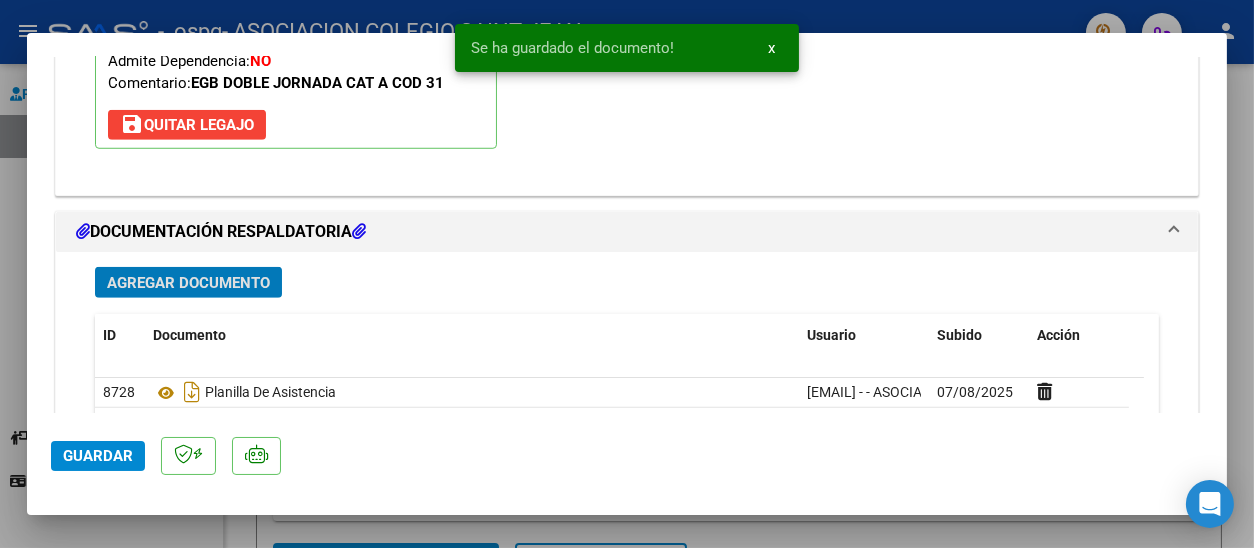 scroll, scrollTop: 1950, scrollLeft: 0, axis: vertical 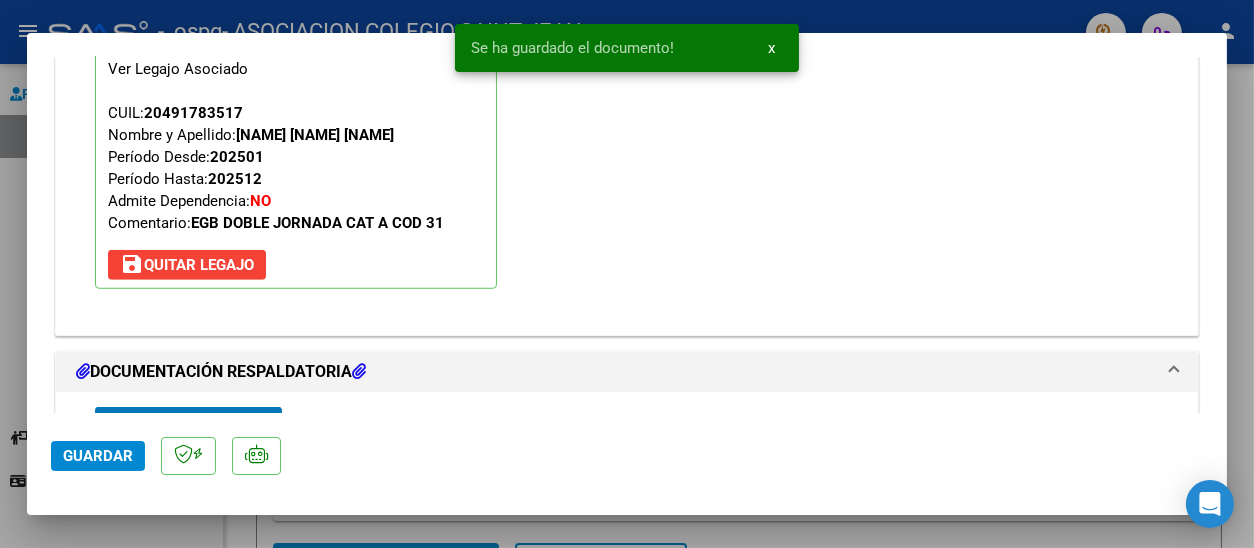 click on "Guardar" 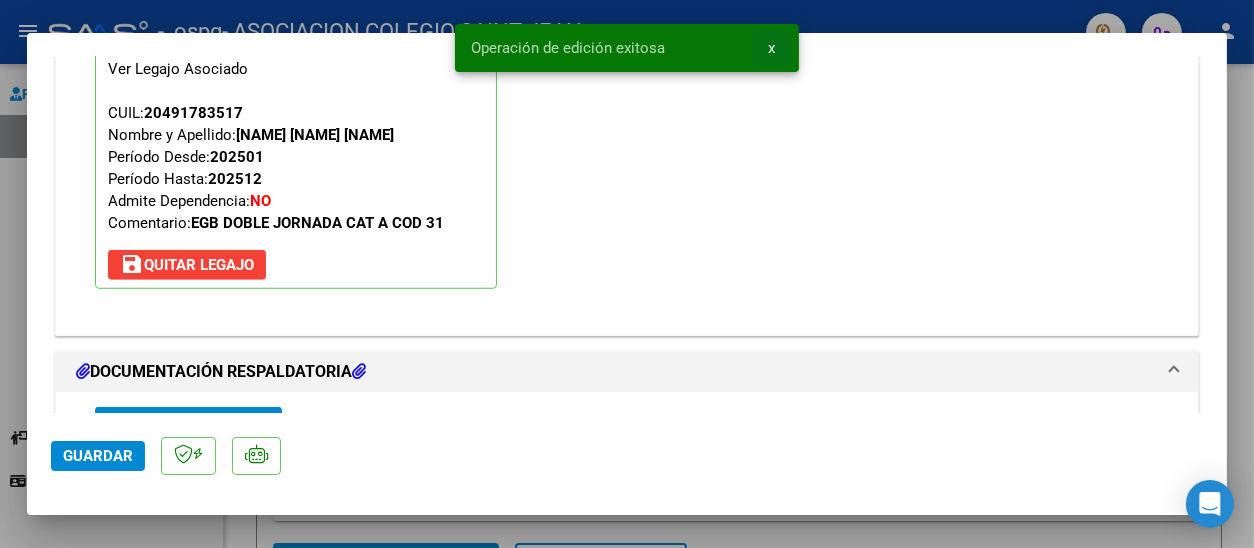 click on "x" at bounding box center [771, 48] 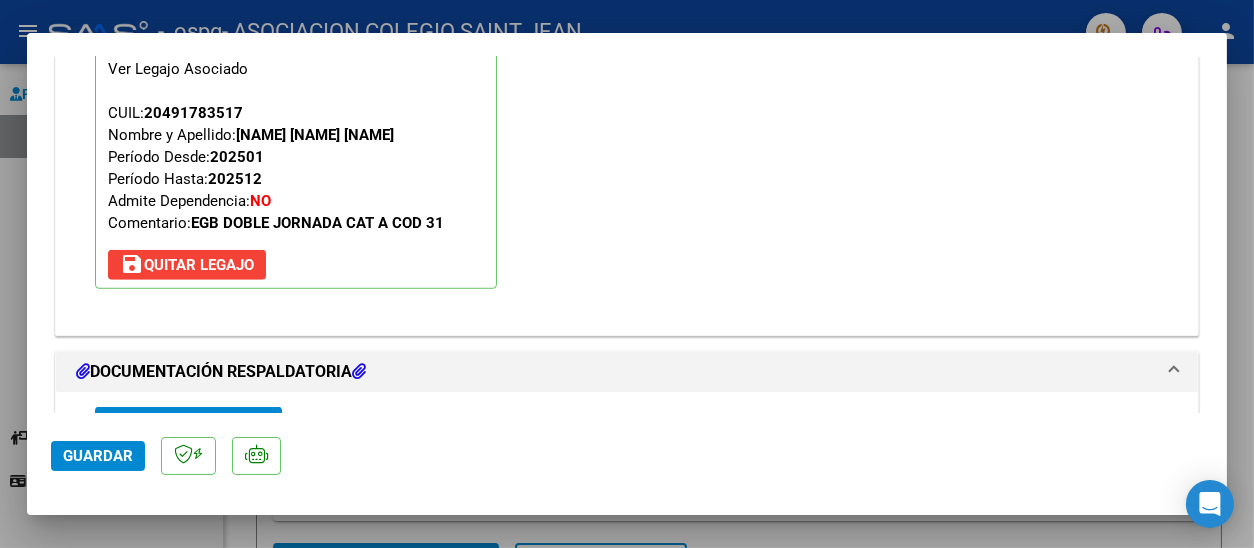 click on "Guardar" 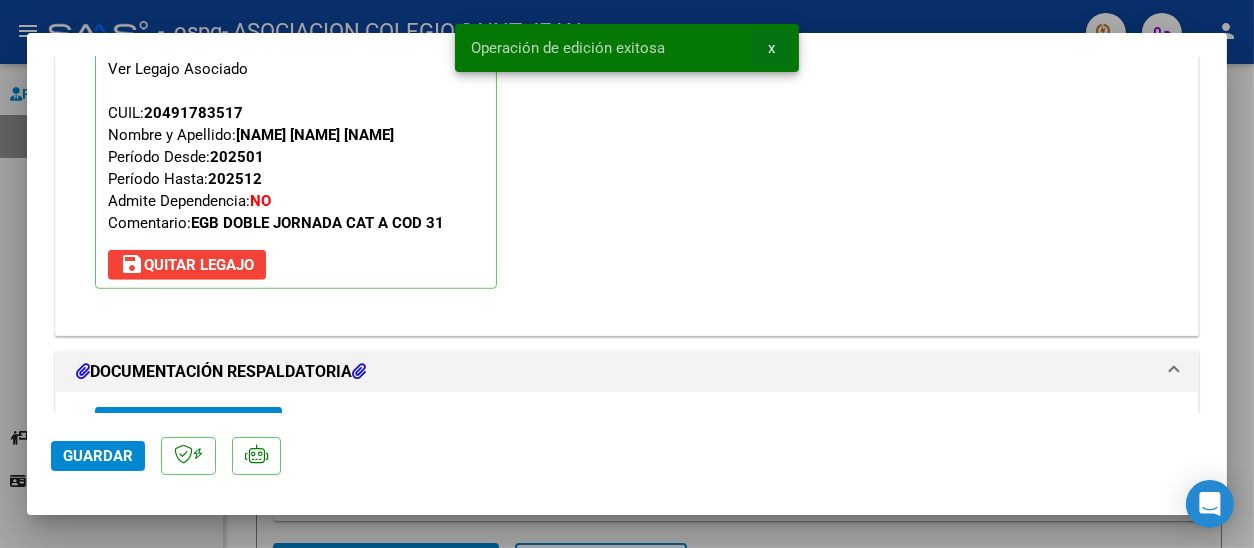 click on "x" at bounding box center (771, 48) 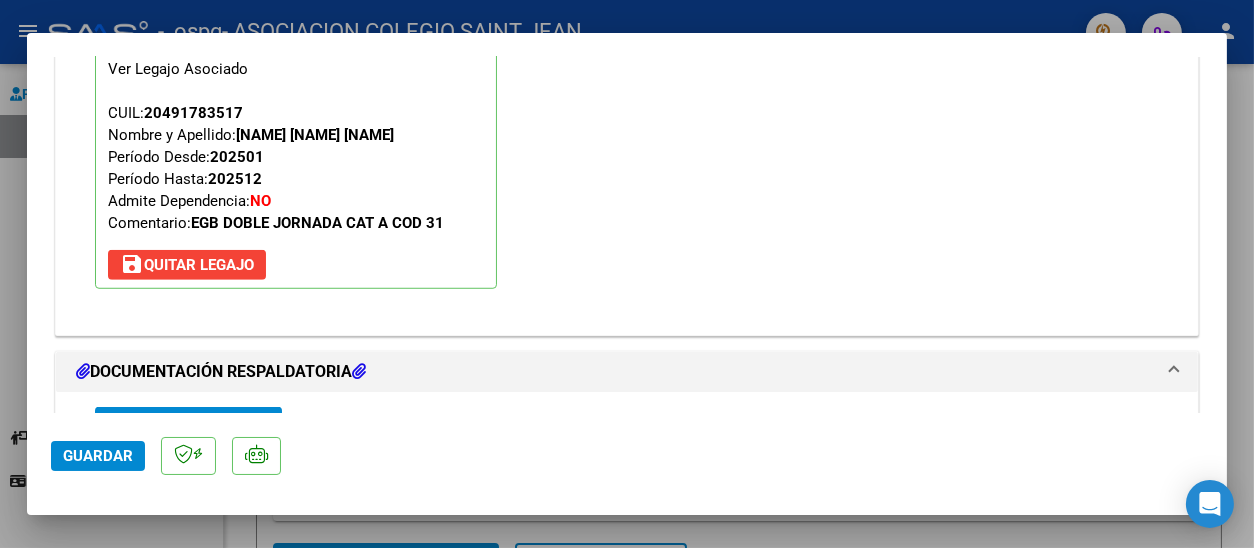 click at bounding box center [627, 274] 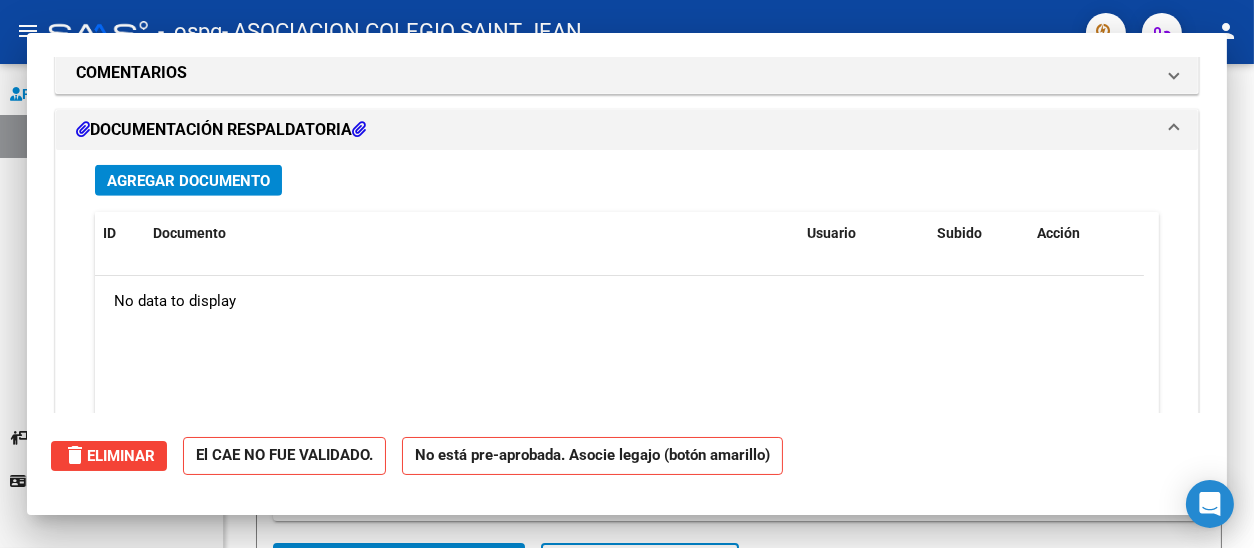 scroll, scrollTop: 1711, scrollLeft: 0, axis: vertical 